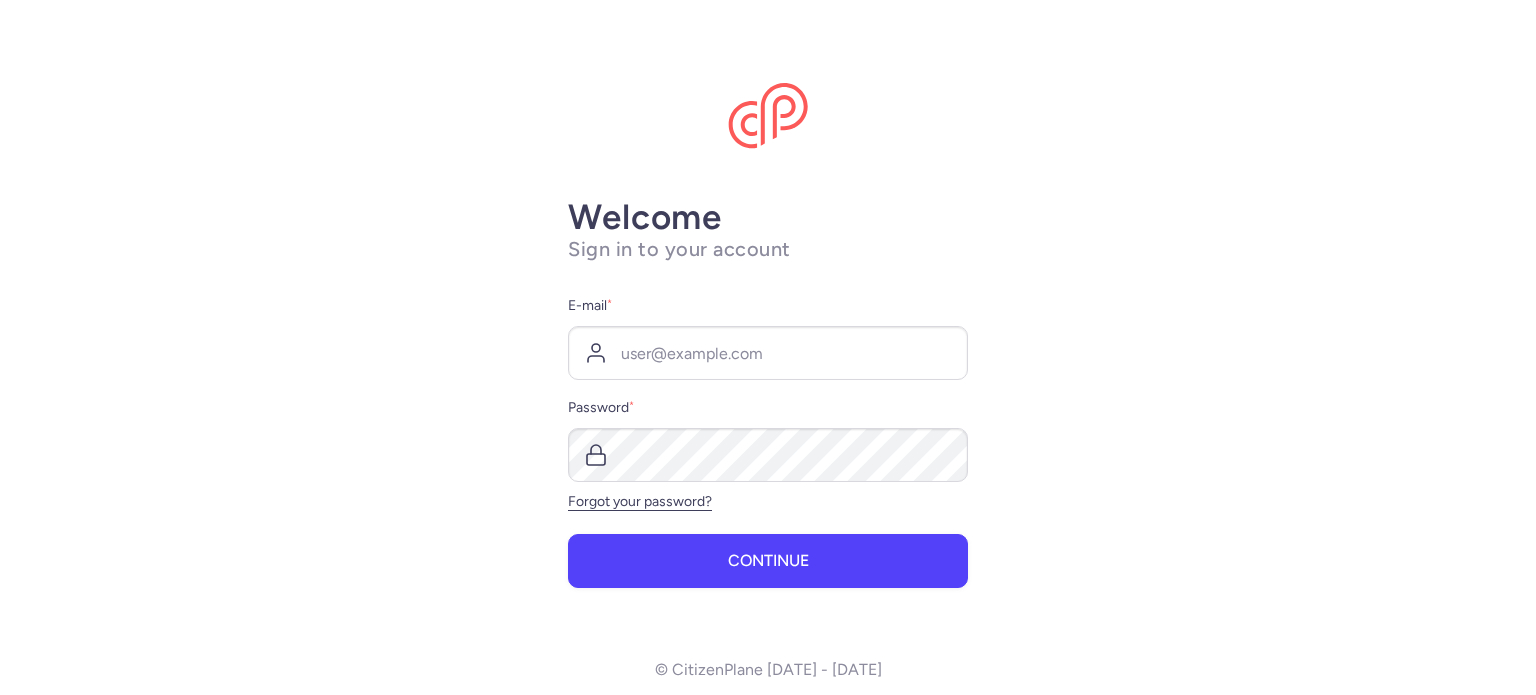 scroll, scrollTop: 0, scrollLeft: 0, axis: both 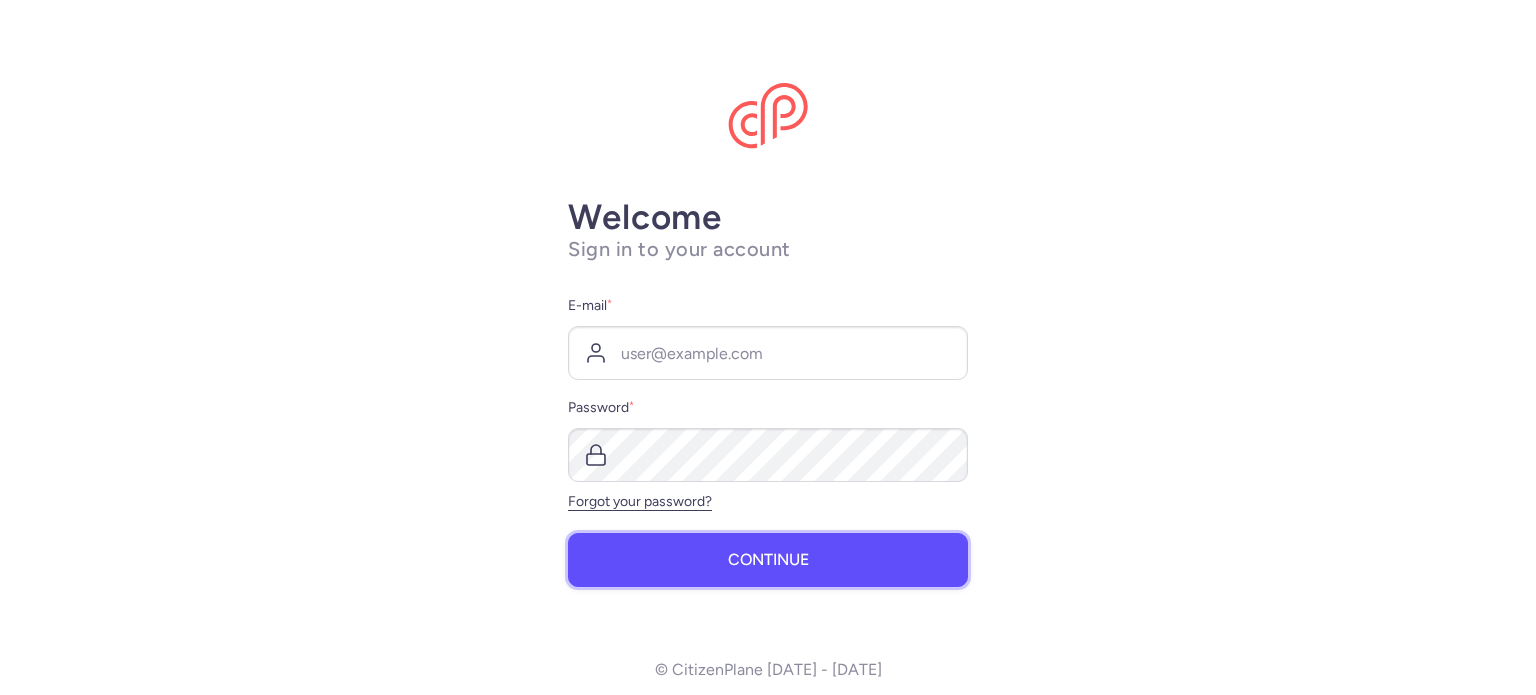 click on "Continue" at bounding box center [768, 560] 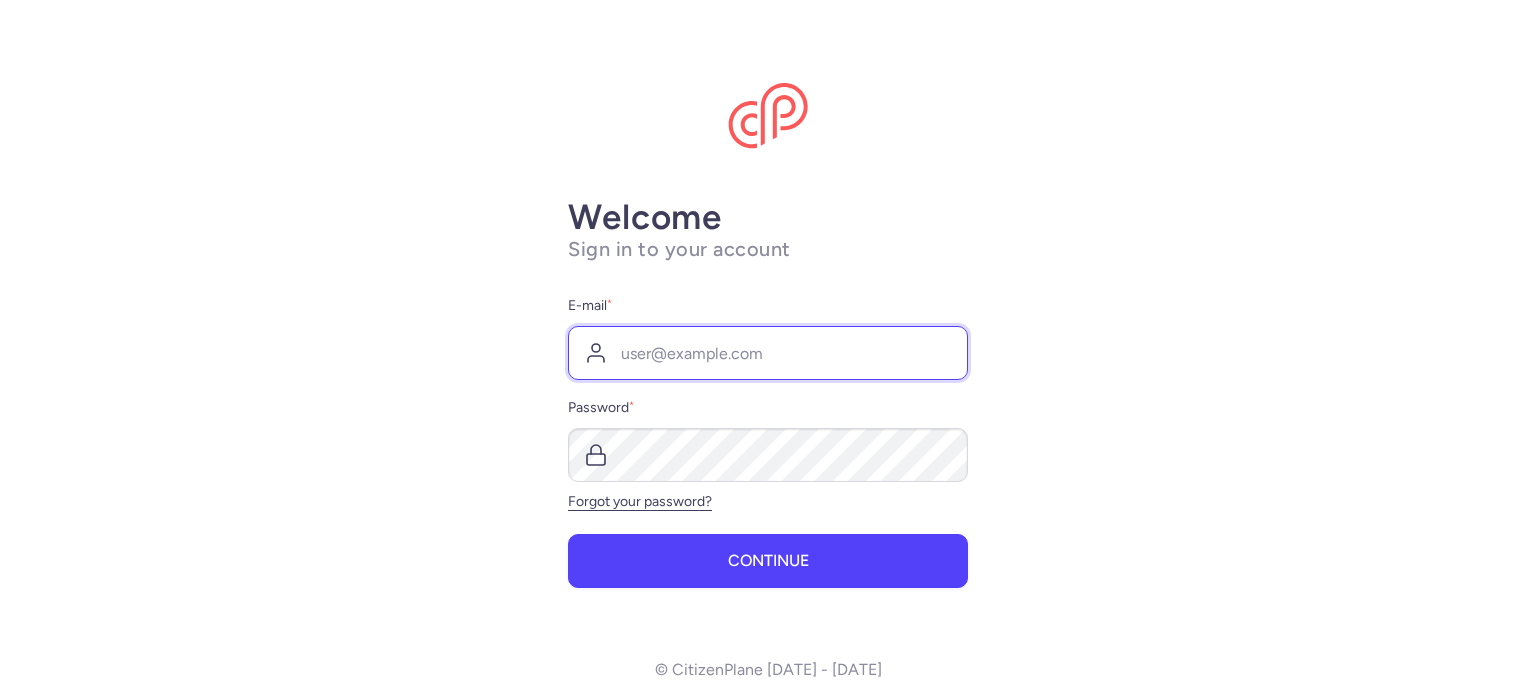 click on "E-mail  *" at bounding box center (768, 353) 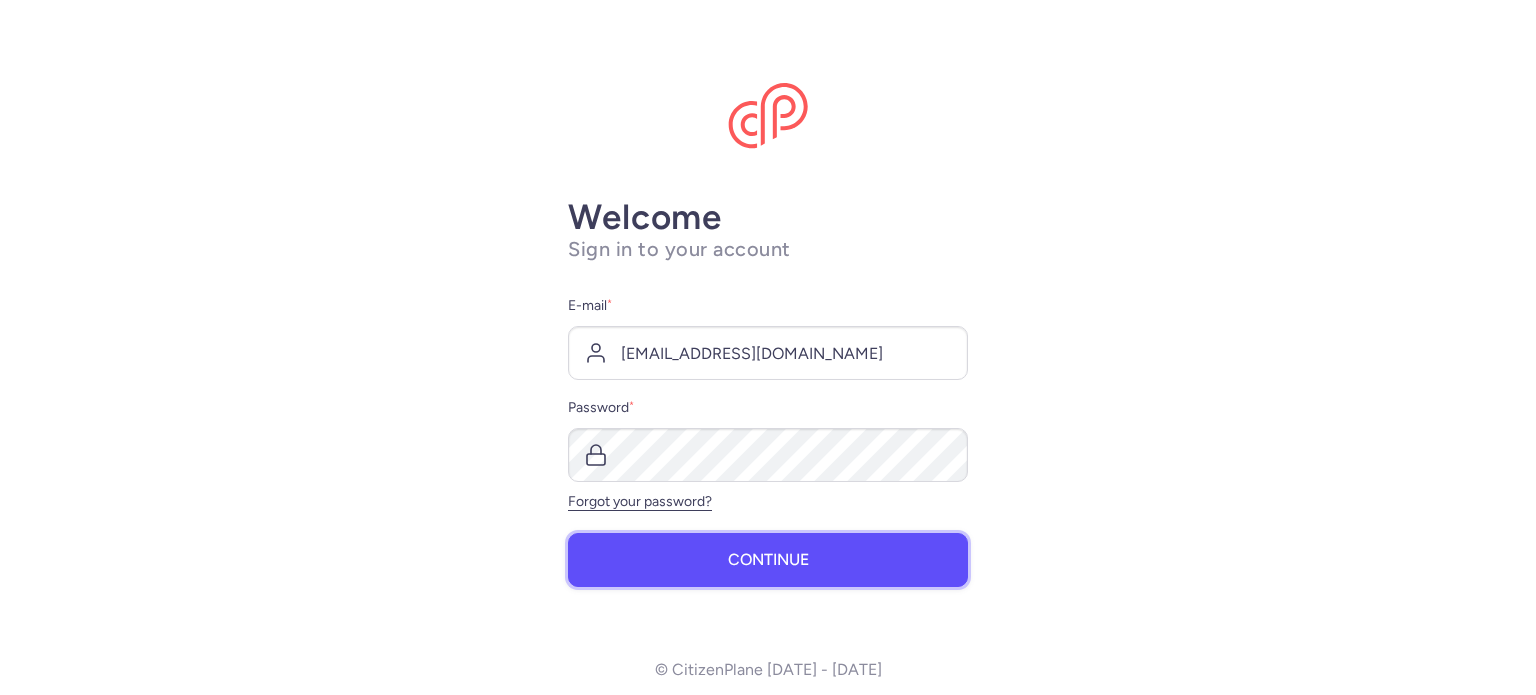 click on "Continue" at bounding box center (768, 560) 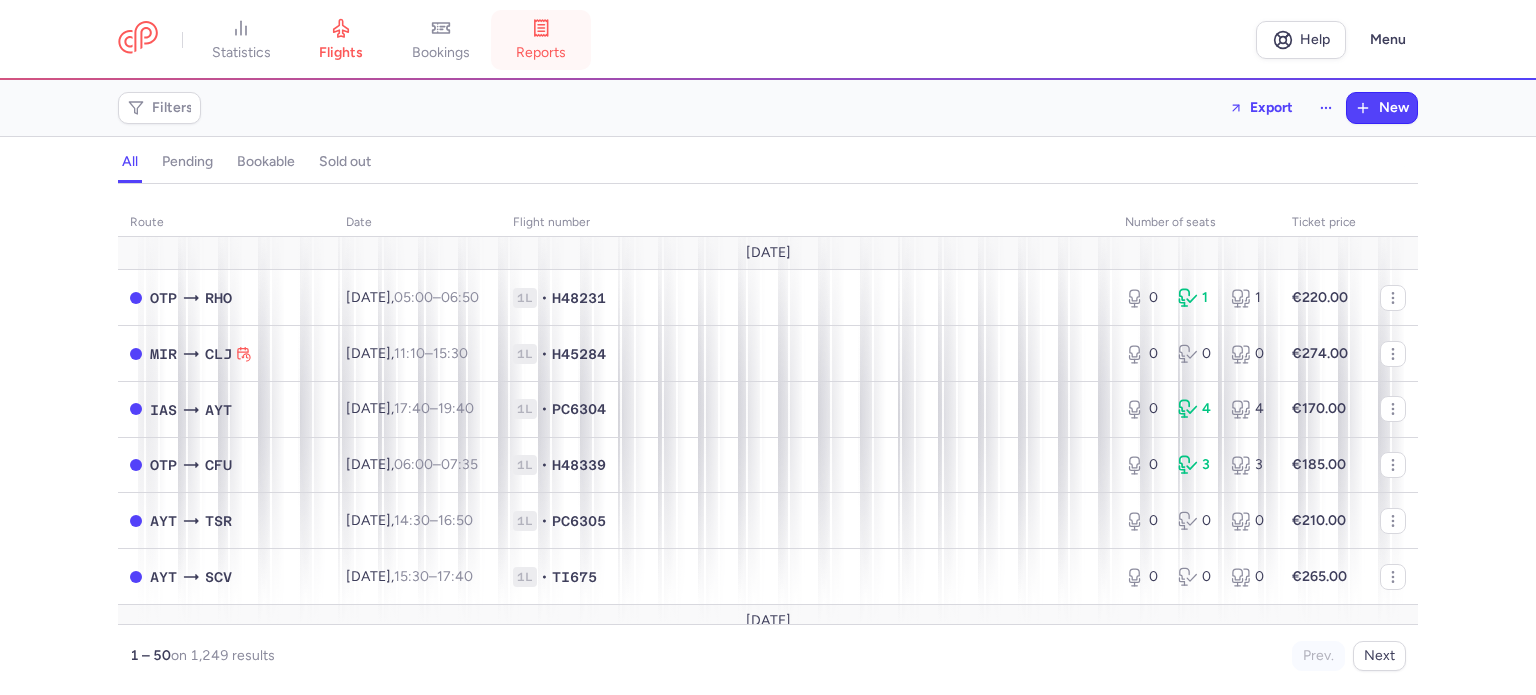 click on "reports" at bounding box center [541, 40] 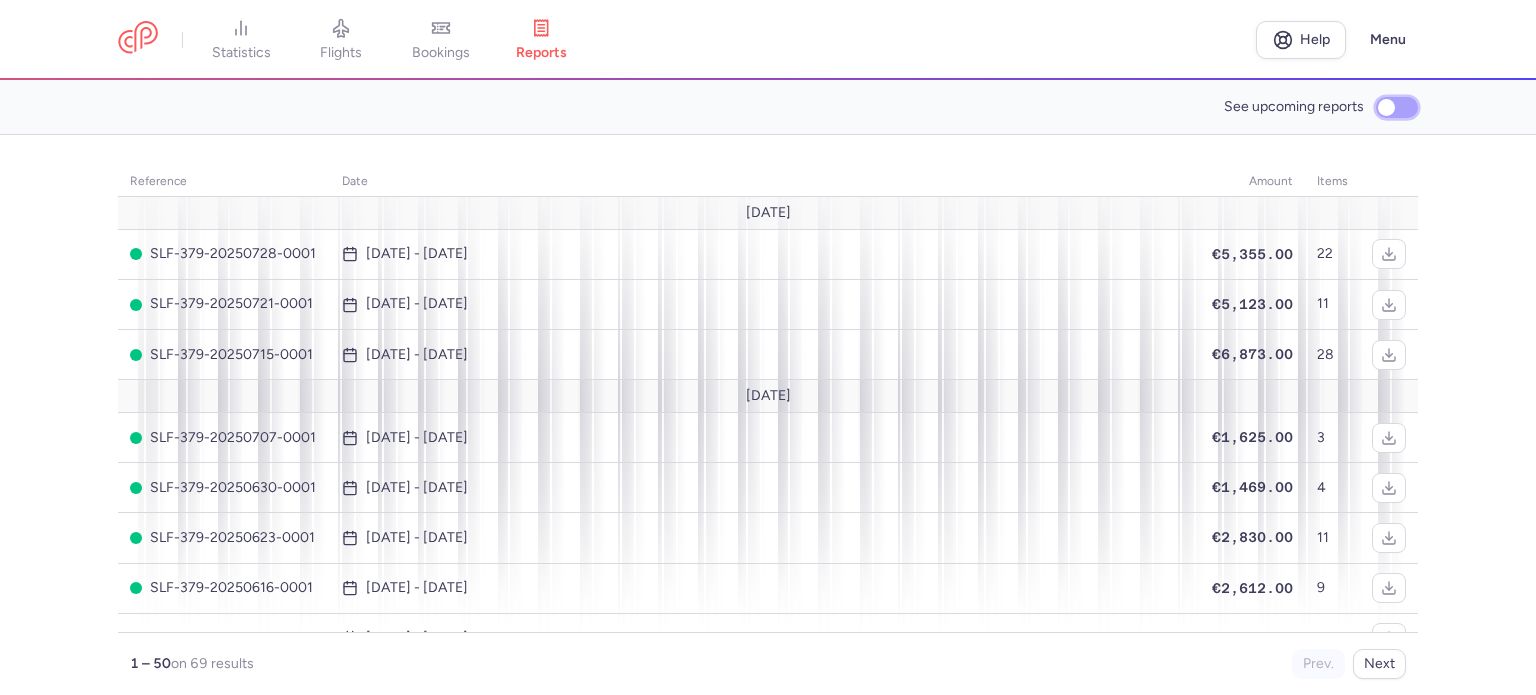 click on "See upcoming reports" at bounding box center [1397, 107] 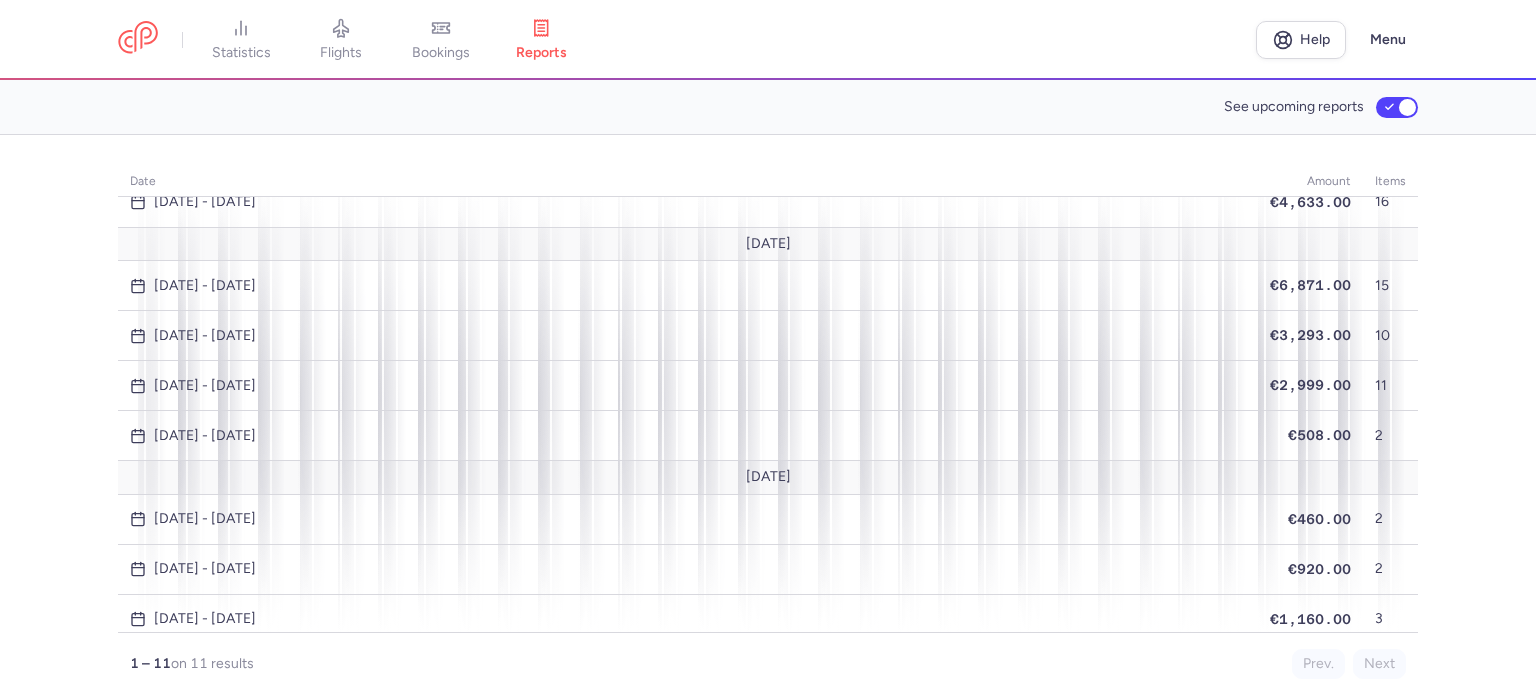 scroll, scrollTop: 0, scrollLeft: 0, axis: both 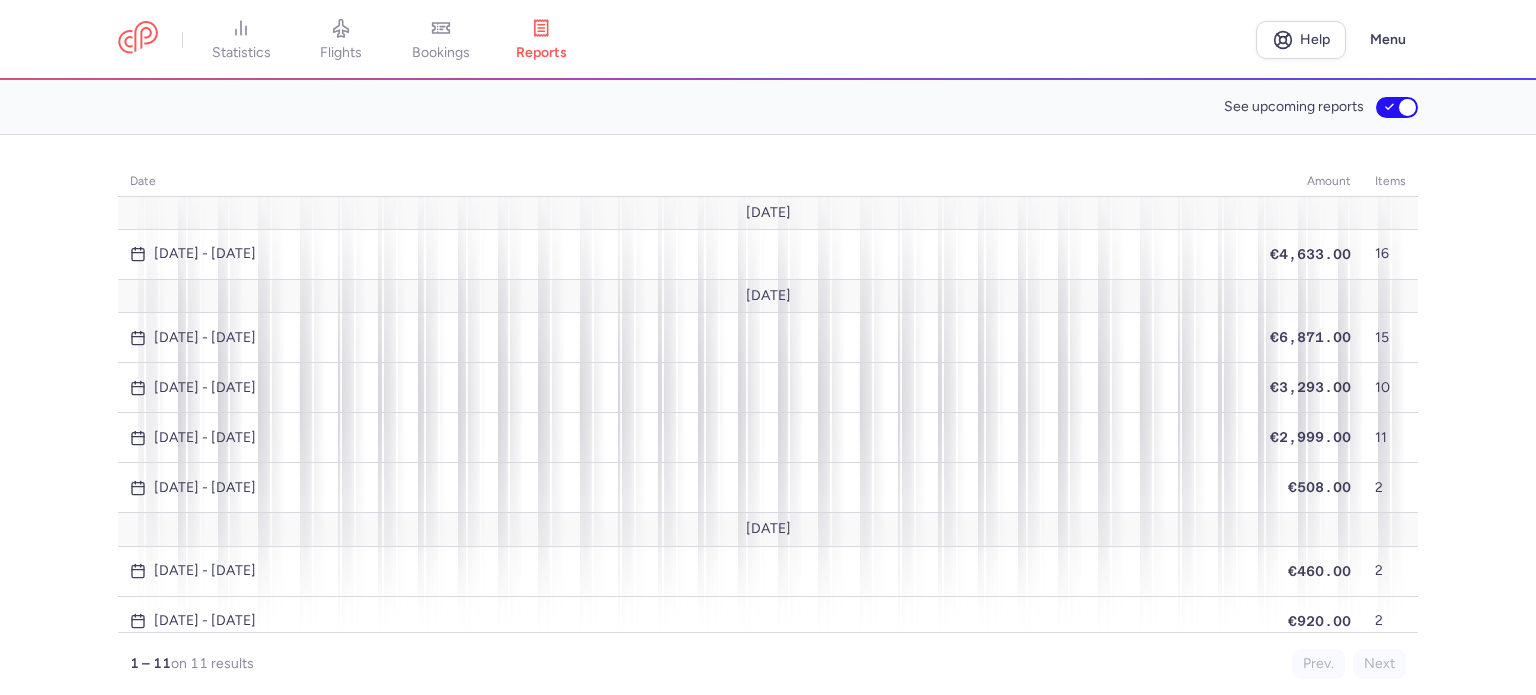 click on "See upcoming reports" 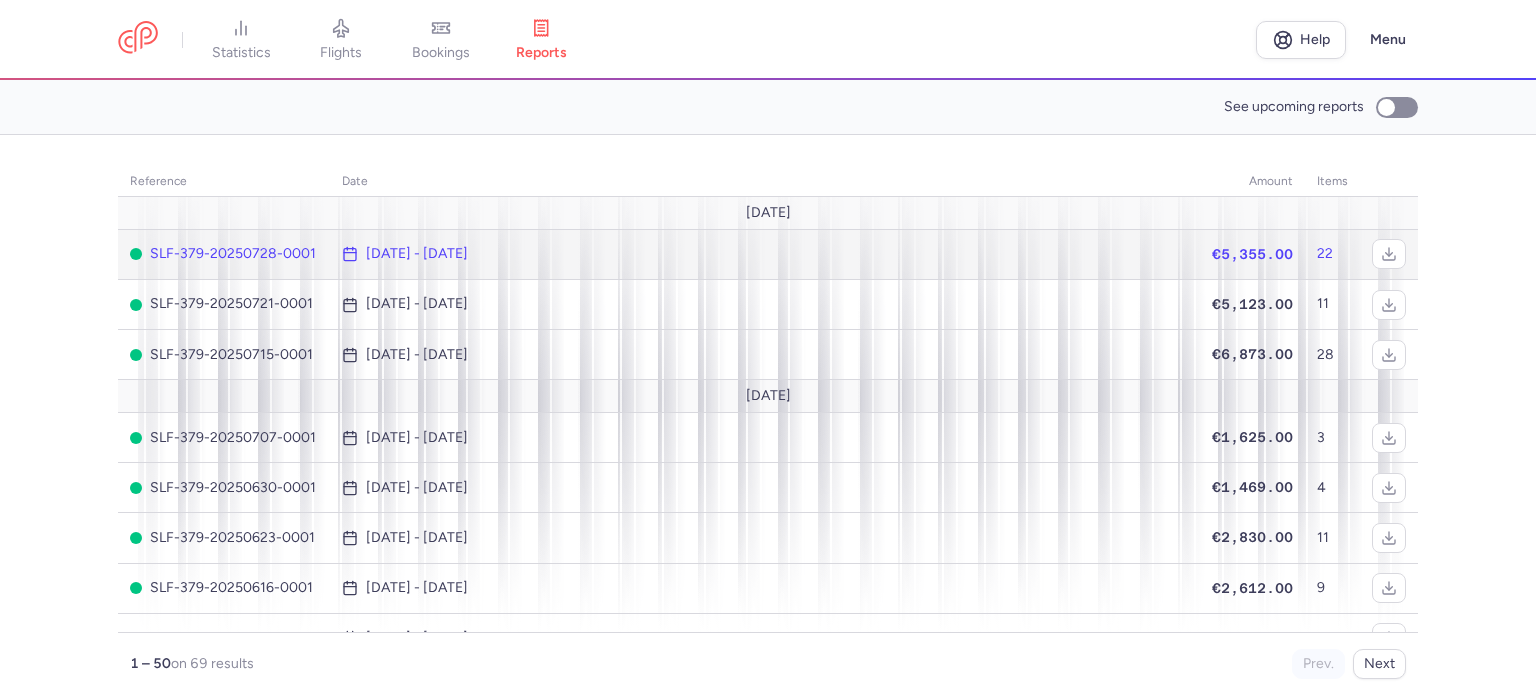 click on "€5,355.00" 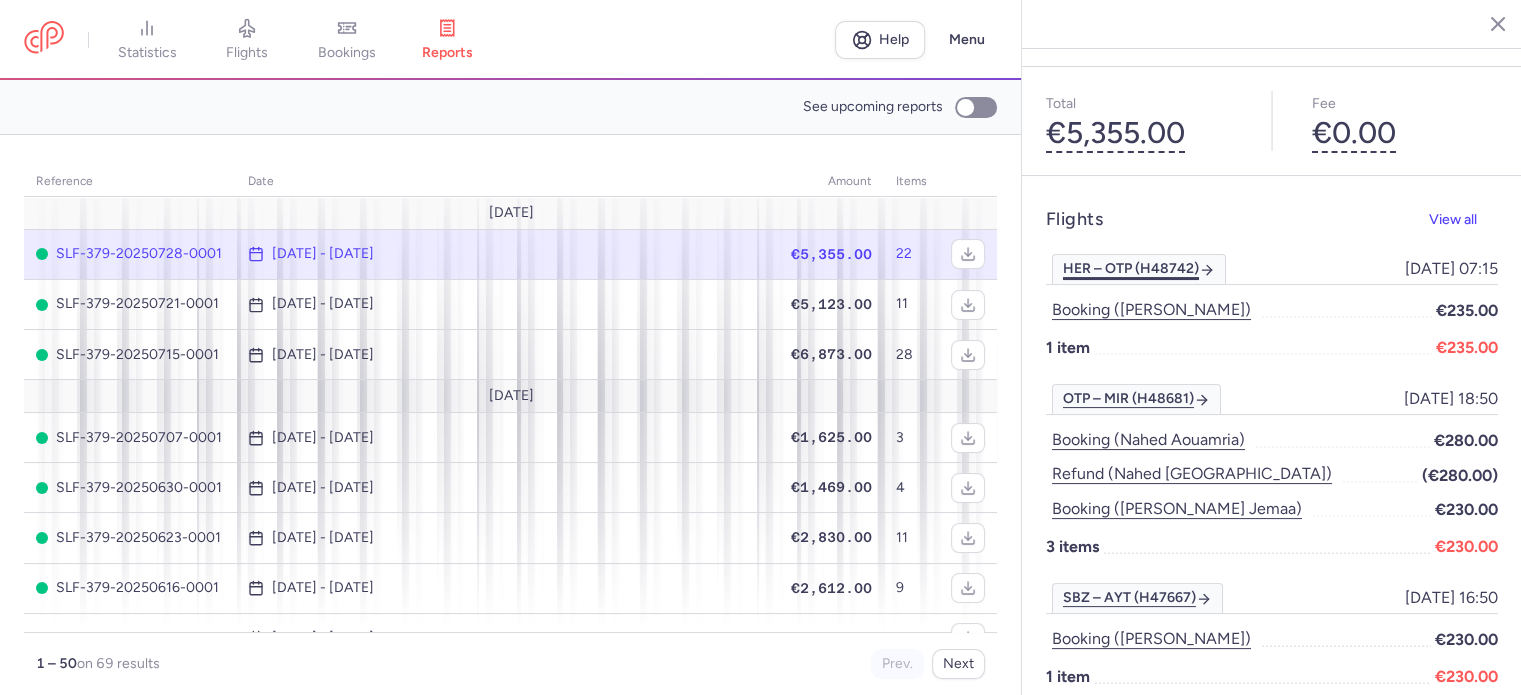 scroll, scrollTop: 0, scrollLeft: 0, axis: both 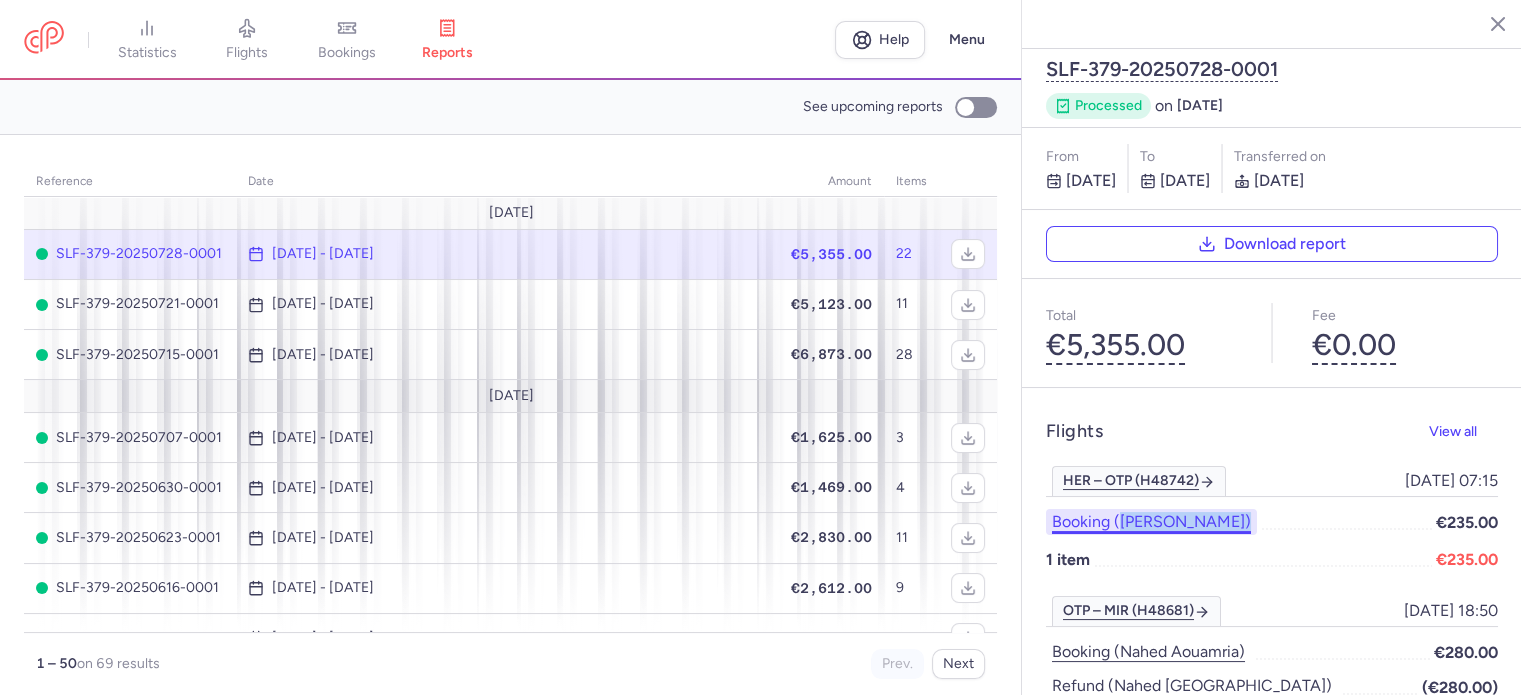 drag, startPoint x: 1270, startPoint y: 459, endPoint x: 1122, endPoint y: 482, distance: 149.7765 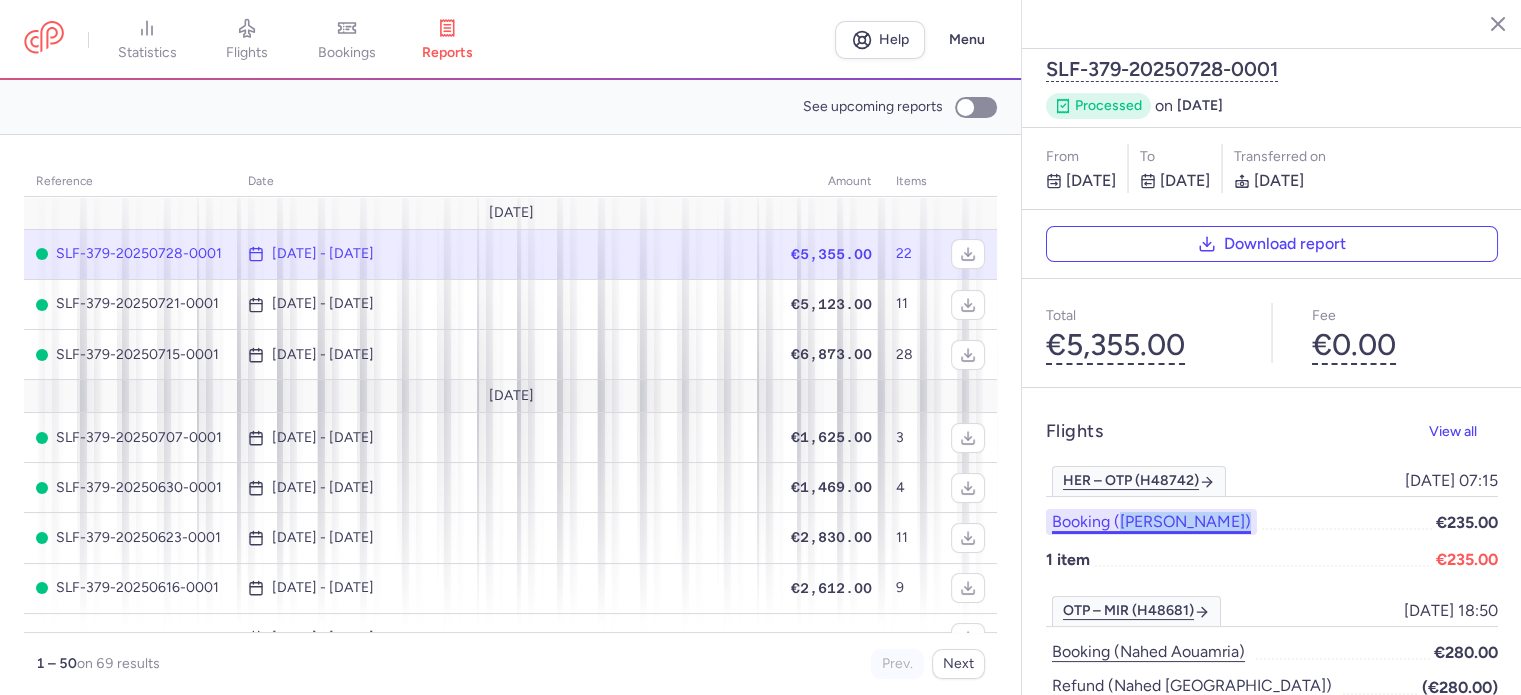 copy on "[PERSON_NAME])" 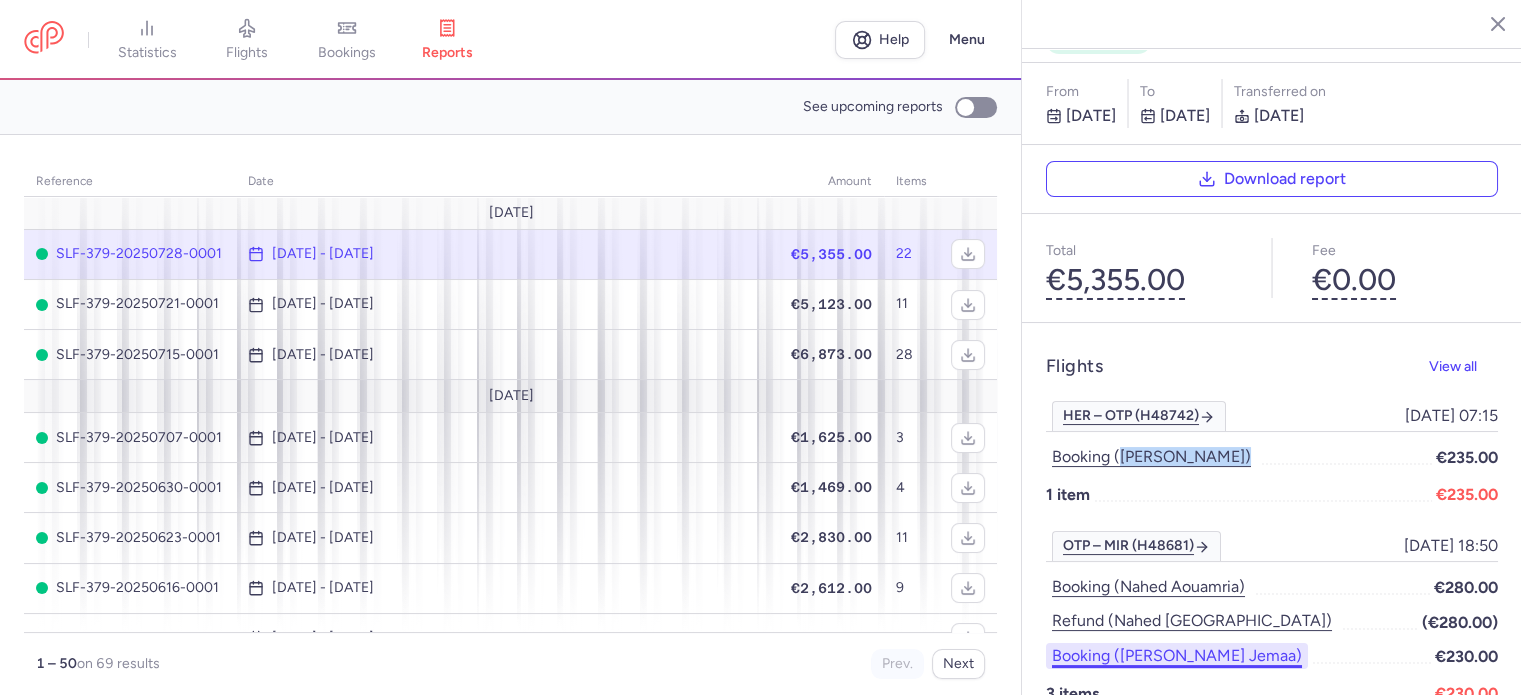 scroll, scrollTop: 100, scrollLeft: 0, axis: vertical 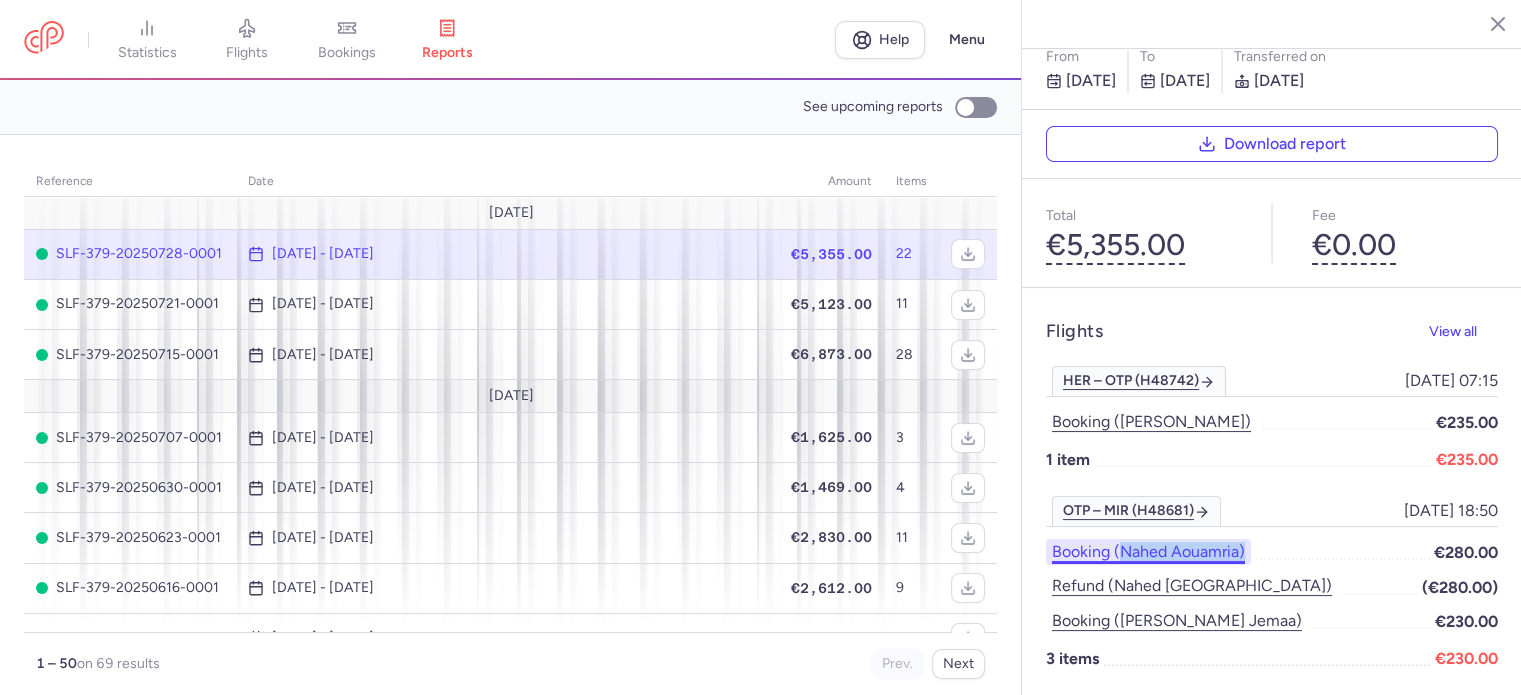 drag, startPoint x: 1285, startPoint y: 502, endPoint x: 1120, endPoint y: 504, distance: 165.01212 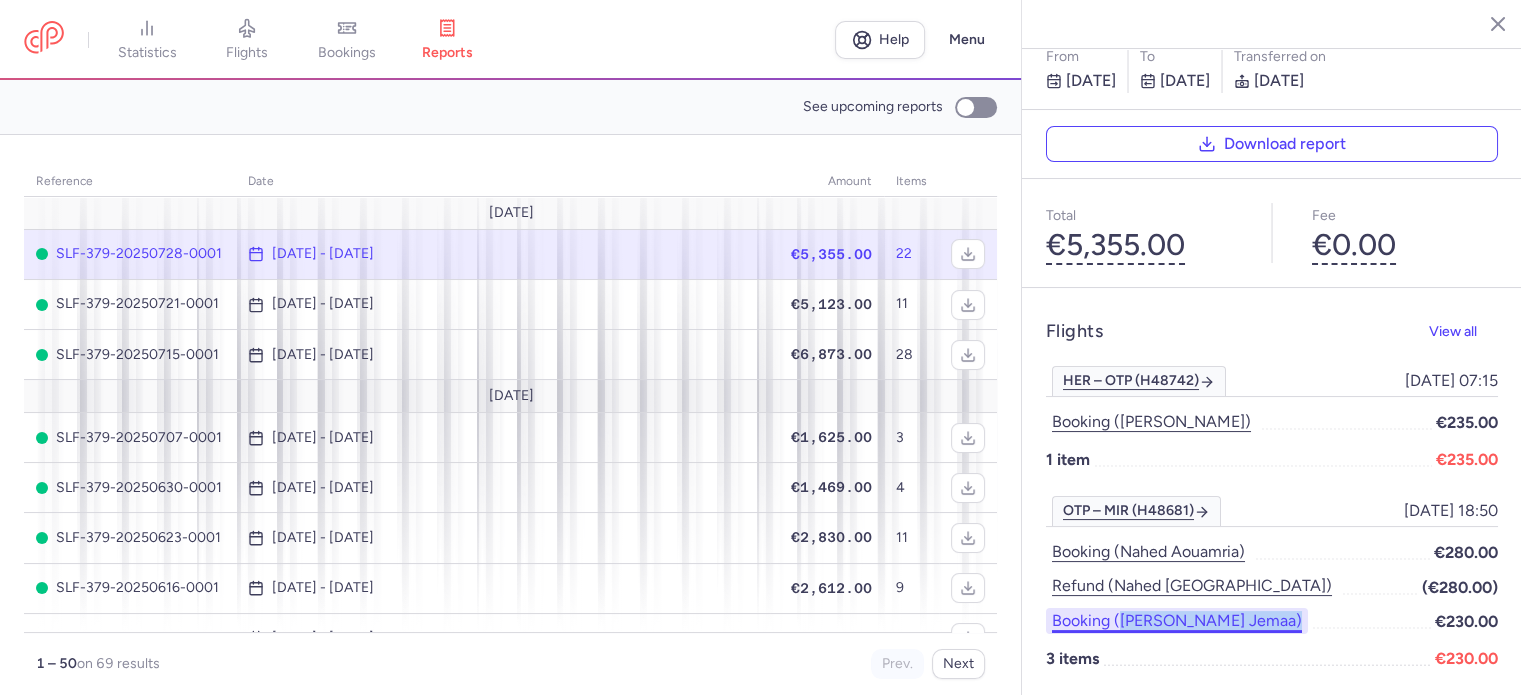 drag, startPoint x: 1290, startPoint y: 574, endPoint x: 1120, endPoint y: 581, distance: 170.14406 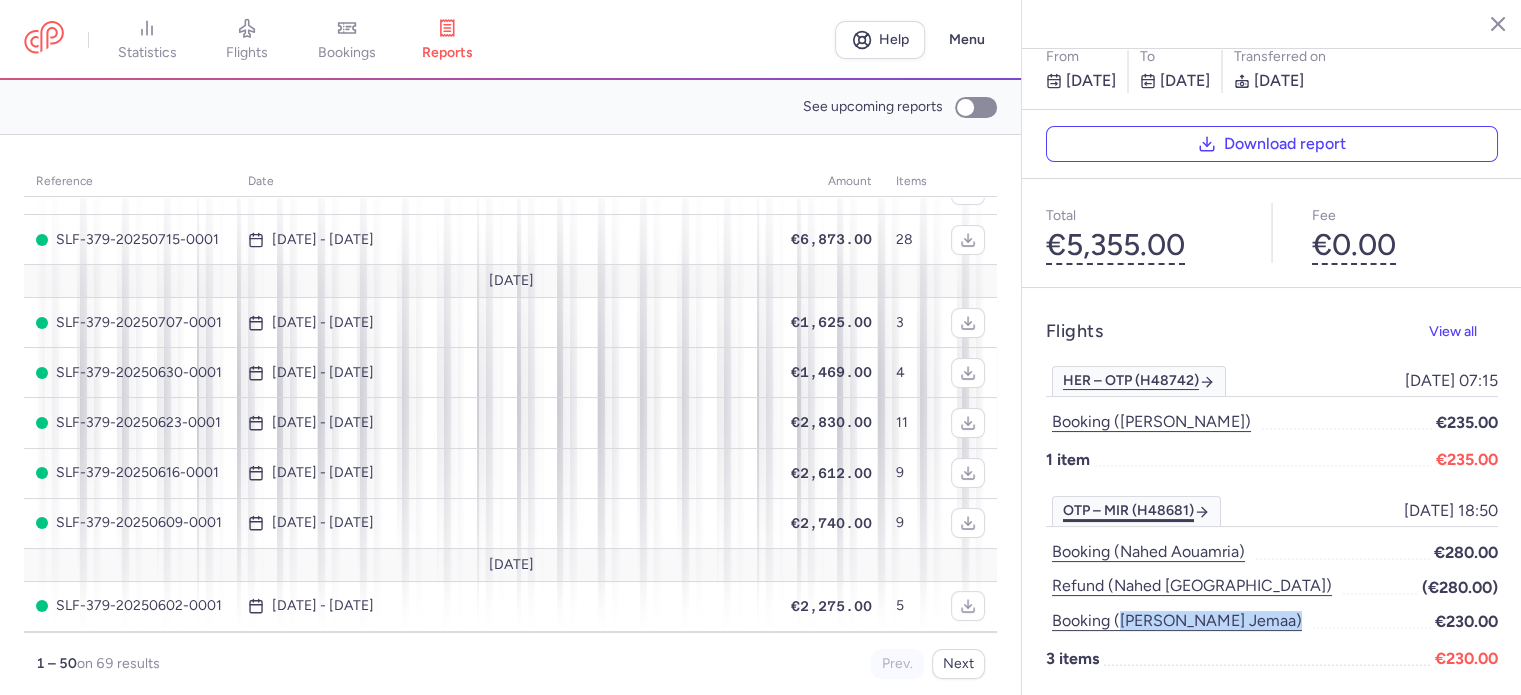 scroll, scrollTop: 200, scrollLeft: 0, axis: vertical 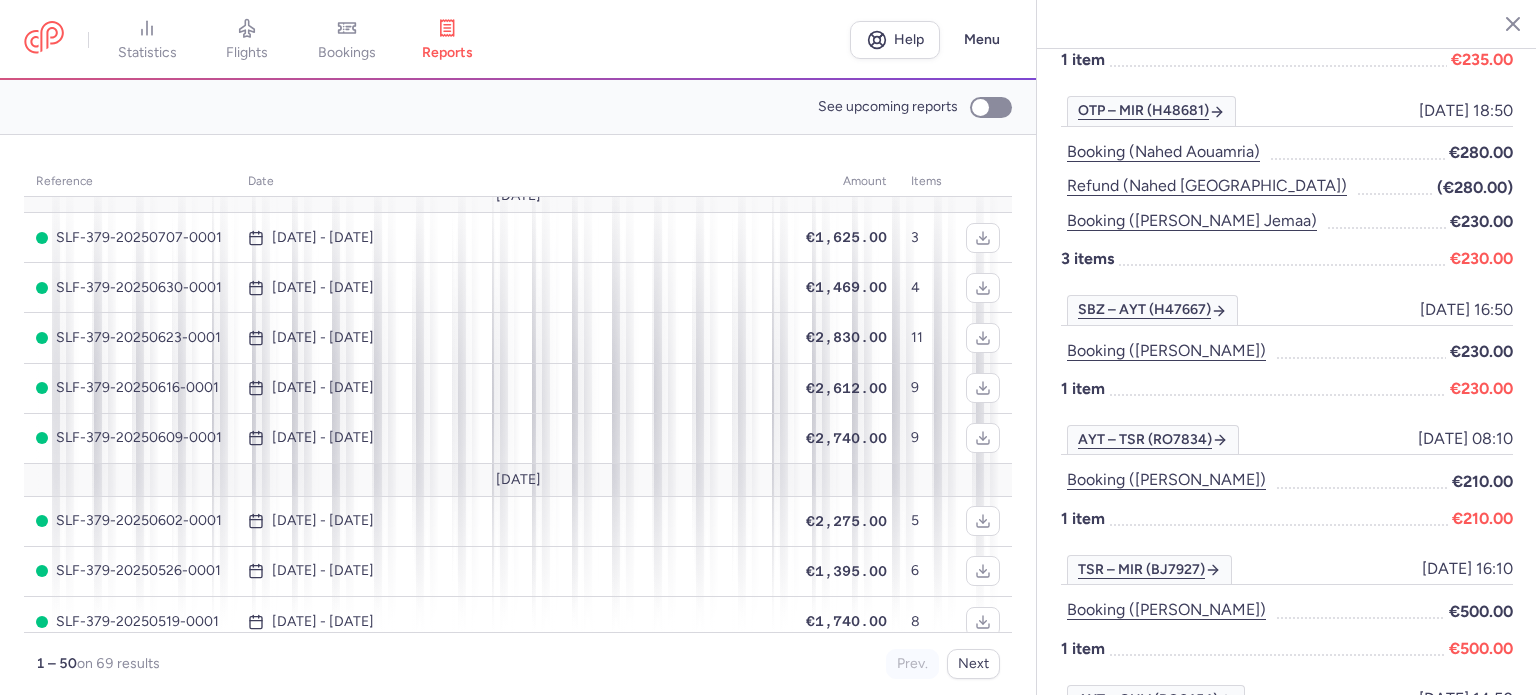 drag, startPoint x: 1256, startPoint y: 318, endPoint x: 1135, endPoint y: 322, distance: 121.0661 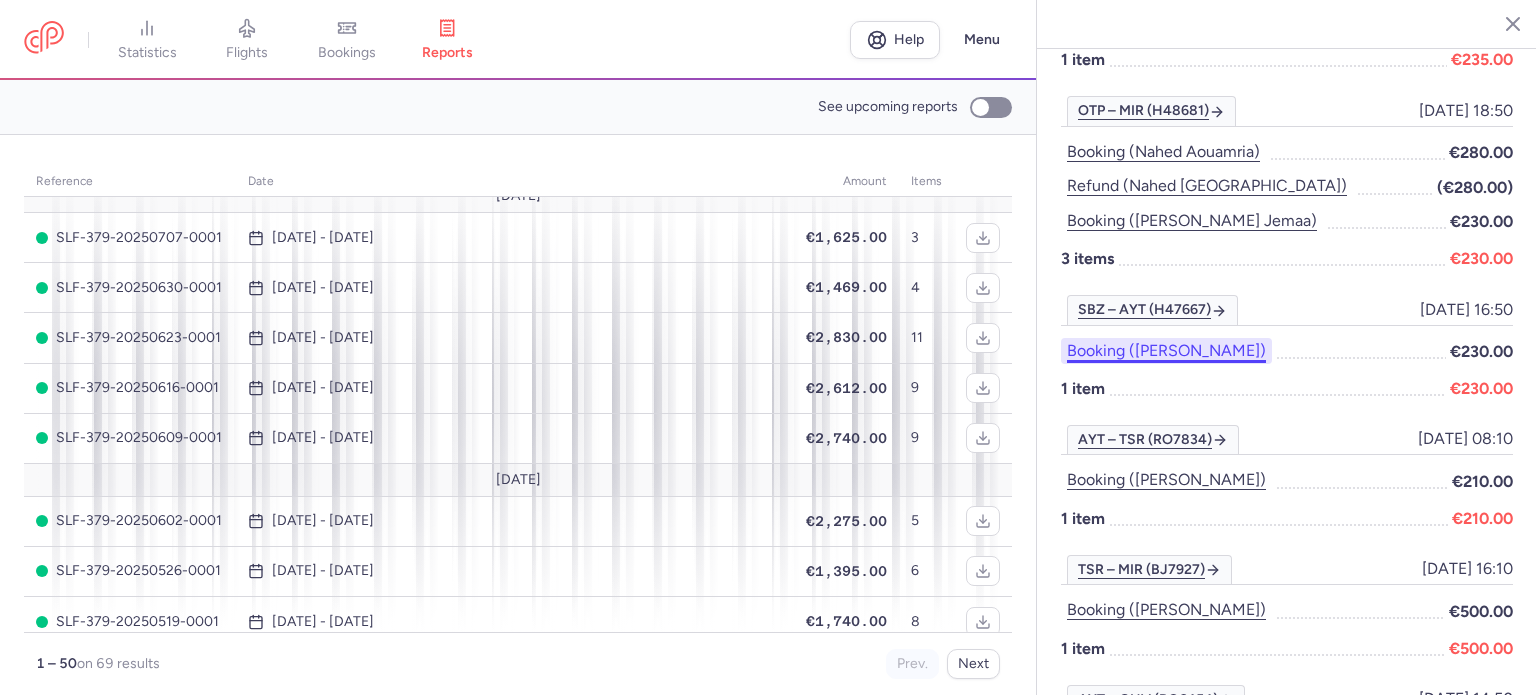 drag, startPoint x: 1139, startPoint y: 312, endPoint x: 1229, endPoint y: 314, distance: 90.02222 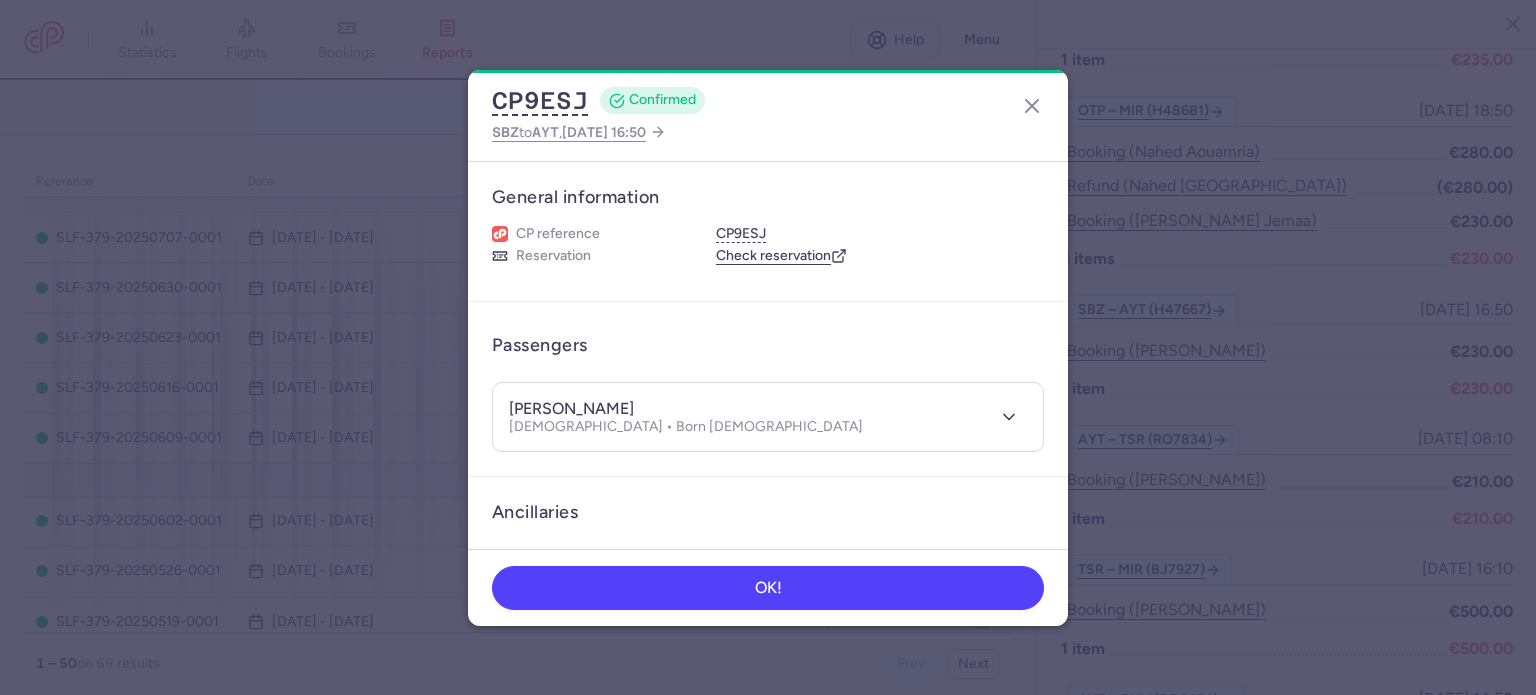 click on "CP9ESJ  CONFIRMED SBZ  to  AYT ,  [DATE] 16:50 General information CP reference CP9ESJ Reservation  Check reservation  Passengers [PERSON_NAME]  [DEMOGRAPHIC_DATA] • Born [DEMOGRAPHIC_DATA] Ancillaries Checked baggage 1 × 20 kg • Free included Cabin bag 1 × 8 kg, 40 × 30 × 20 cm • Free included Items Booking €230.00 Booking date  [DATE]  Show transactions OK!" at bounding box center (768, 348) 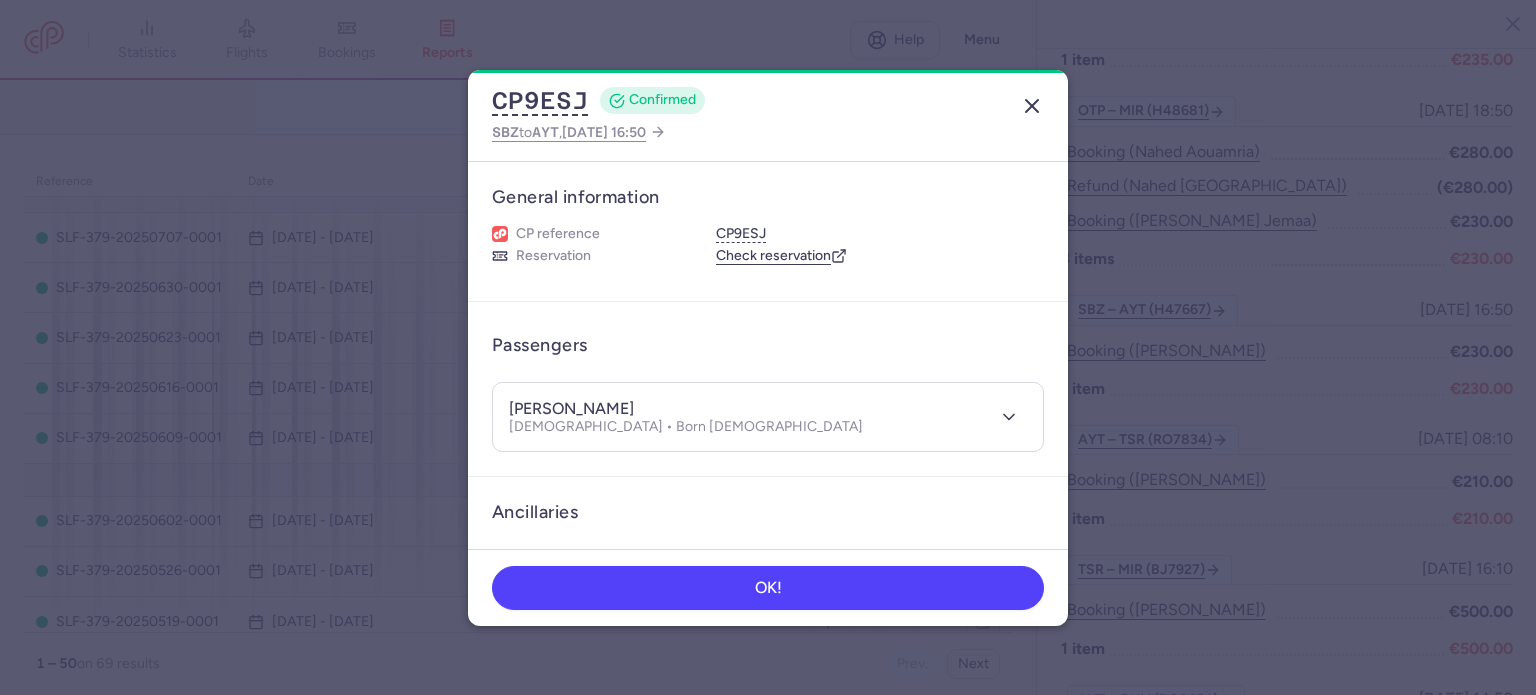 click 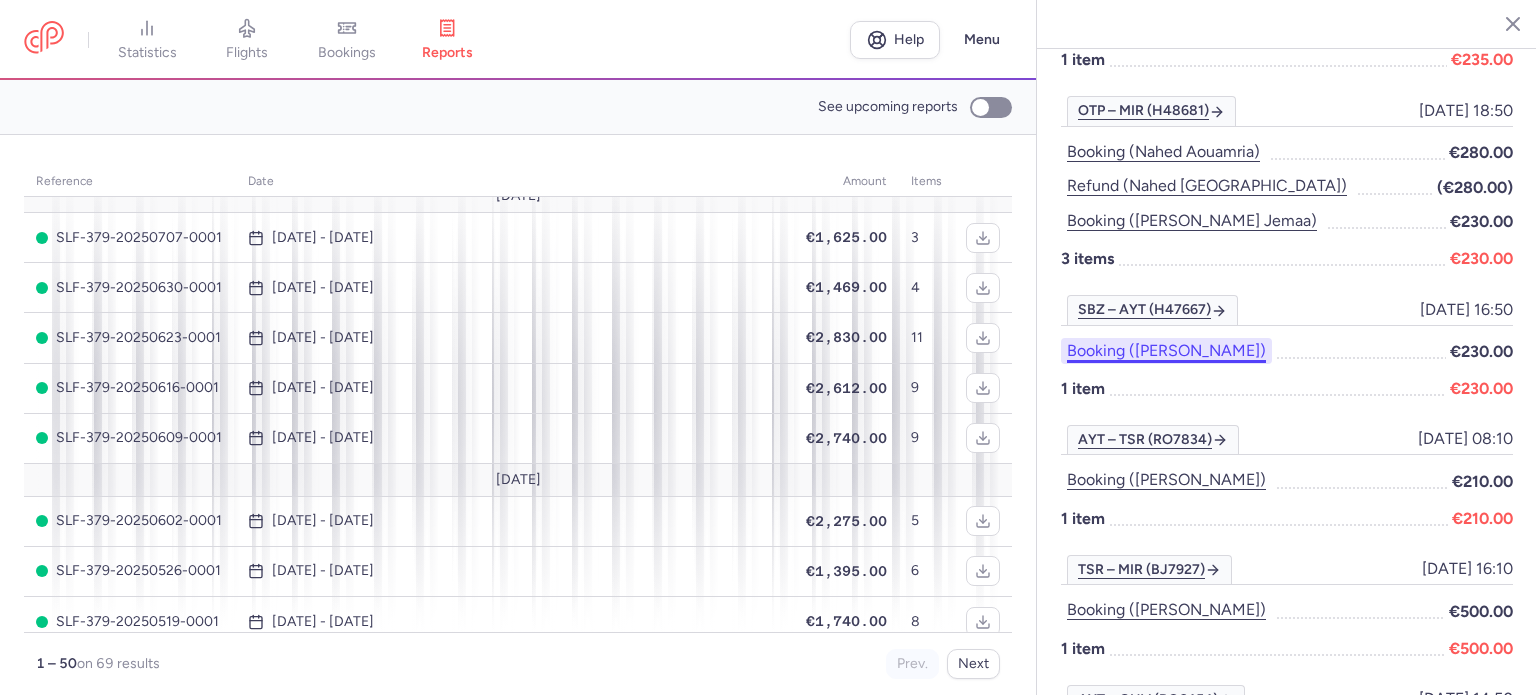 drag, startPoint x: 1236, startPoint y: 299, endPoint x: 1159, endPoint y: 305, distance: 77.23341 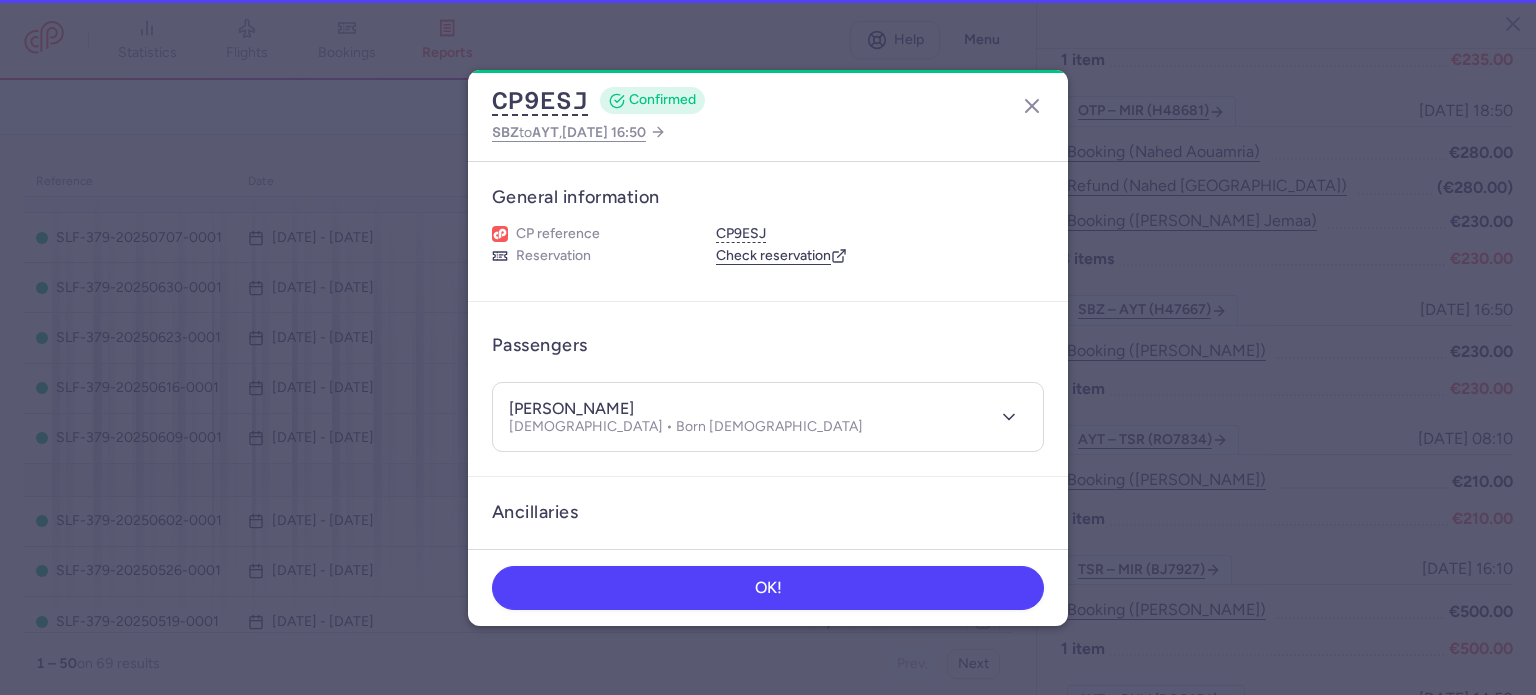 drag, startPoint x: 1284, startPoint y: 305, endPoint x: 1068, endPoint y: 176, distance: 251.58894 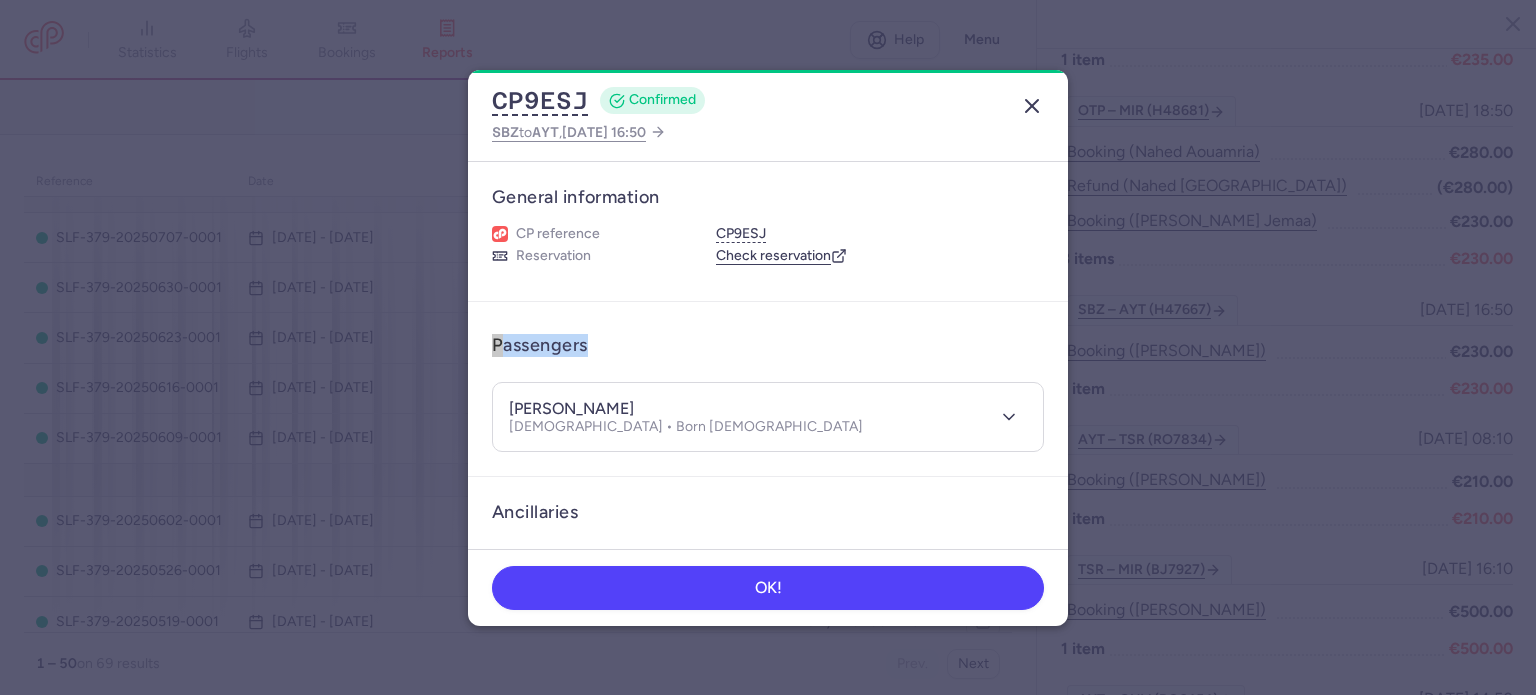 click 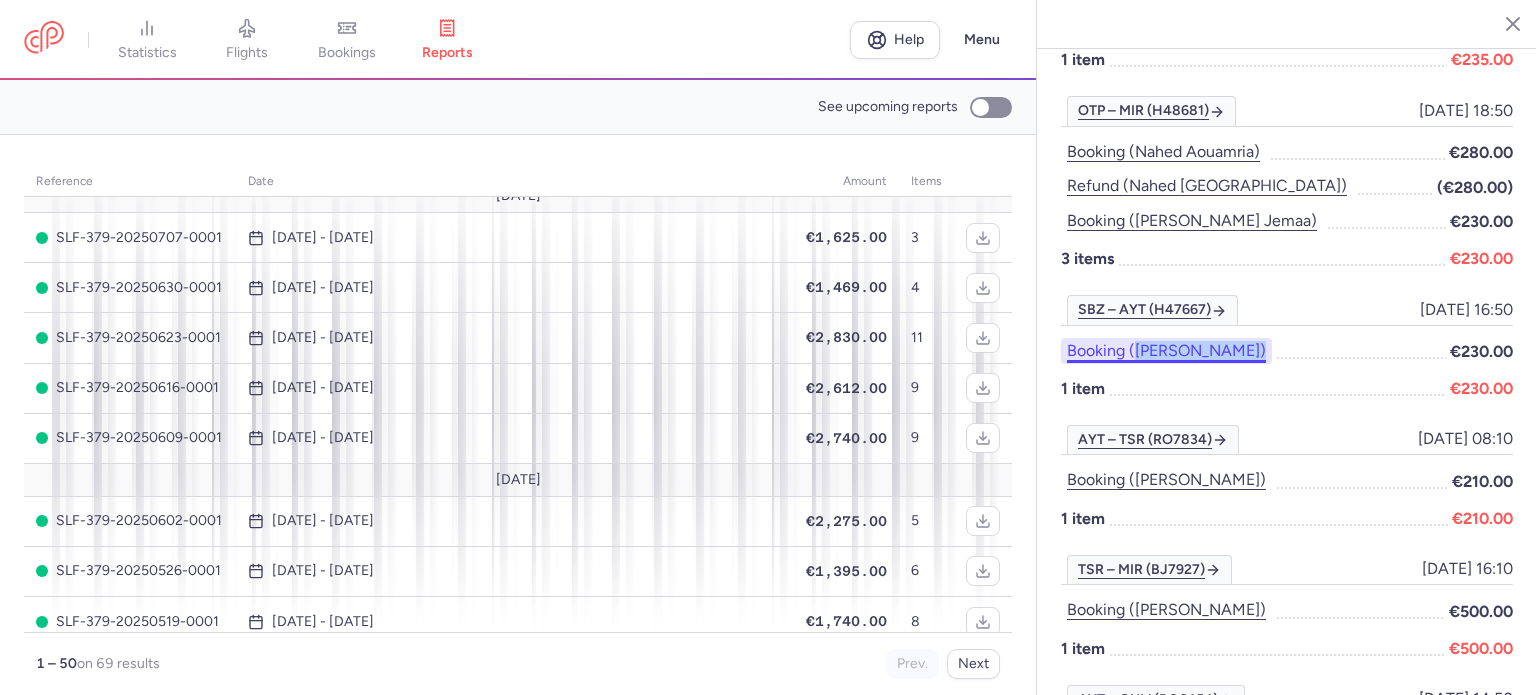 drag, startPoint x: 1260, startPoint y: 311, endPoint x: 1137, endPoint y: 298, distance: 123.68508 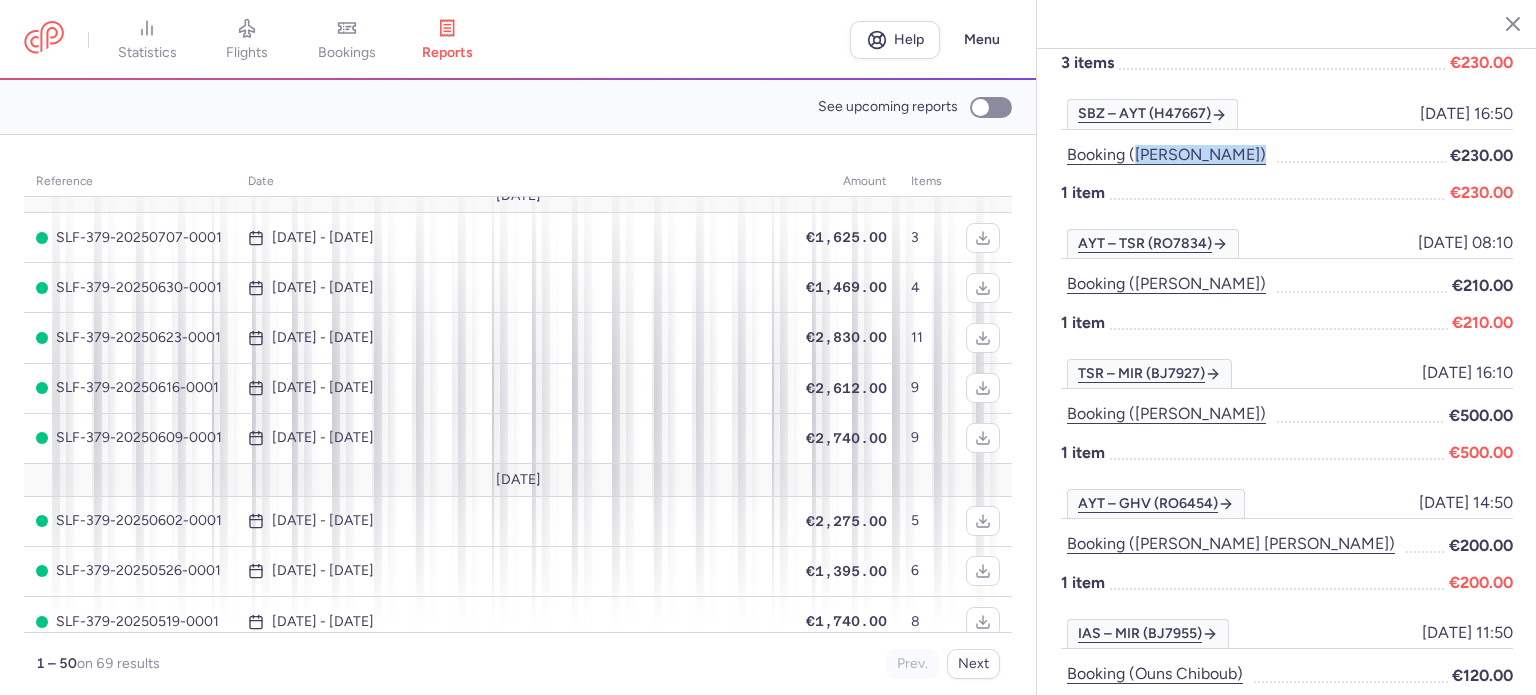 scroll, scrollTop: 700, scrollLeft: 0, axis: vertical 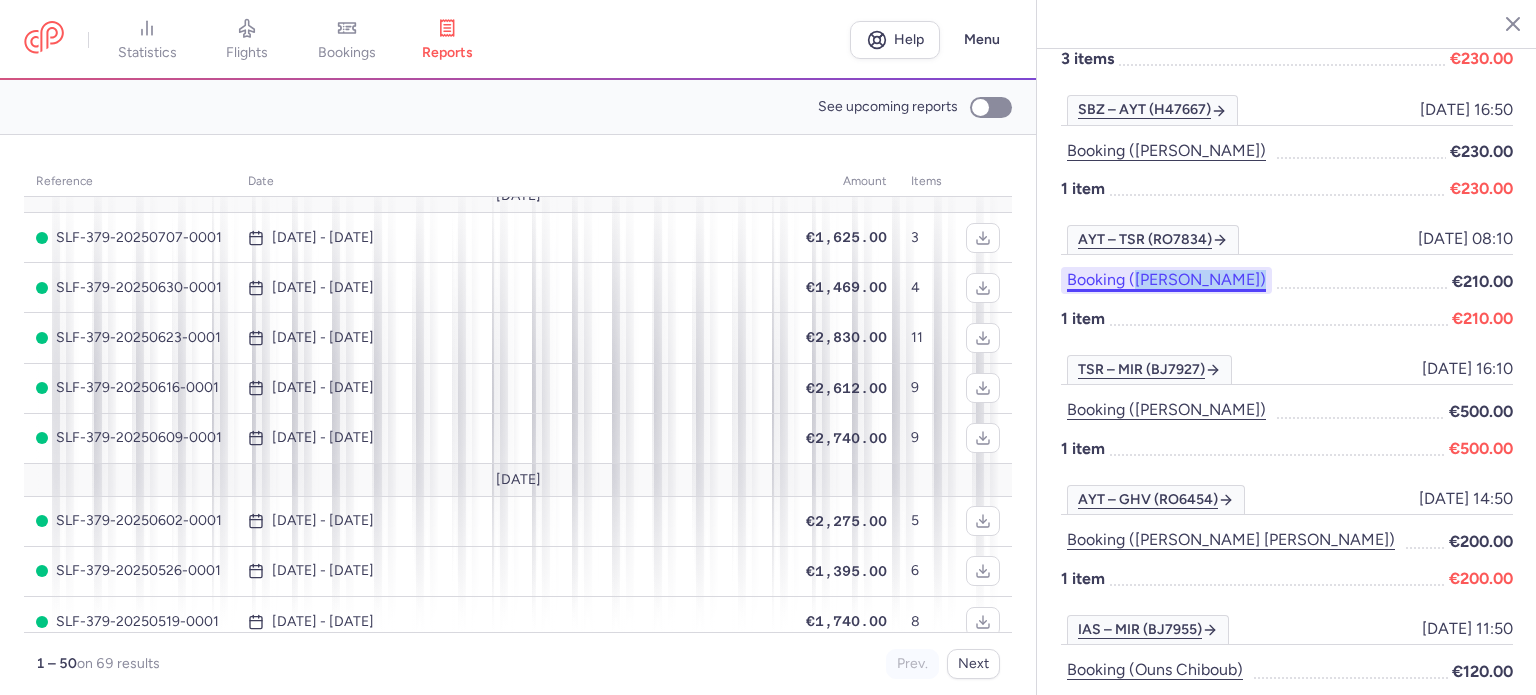 drag, startPoint x: 1356, startPoint y: 239, endPoint x: 1135, endPoint y: 241, distance: 221.00905 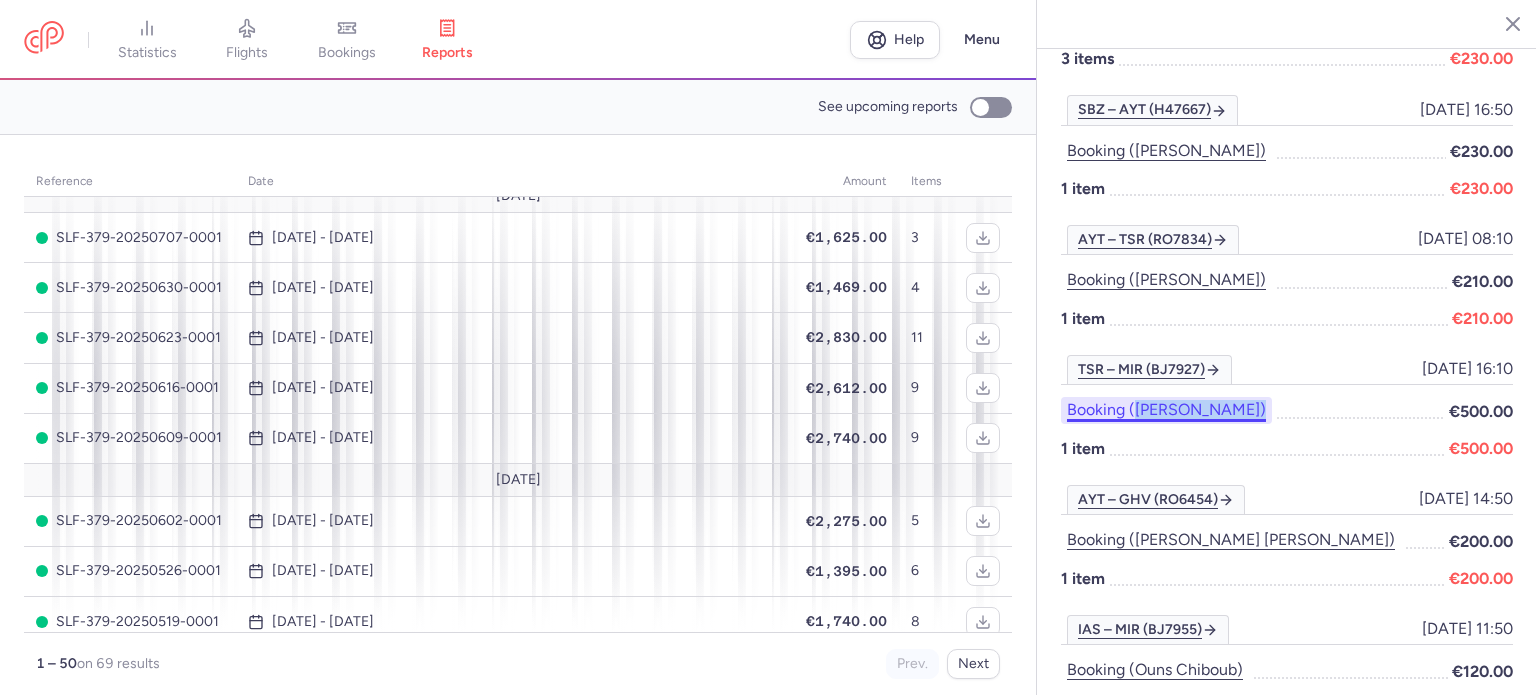 drag, startPoint x: 1256, startPoint y: 359, endPoint x: 1137, endPoint y: 369, distance: 119.419426 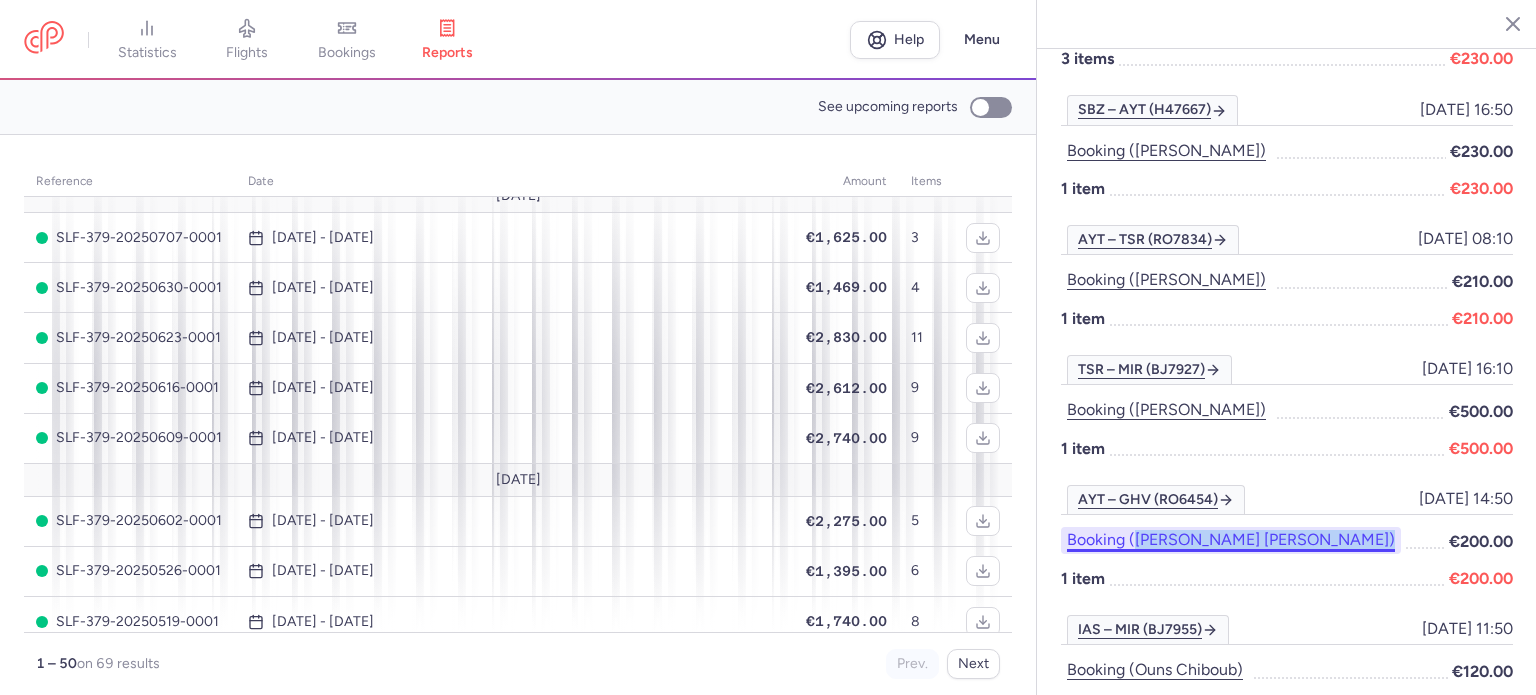 drag, startPoint x: 1380, startPoint y: 500, endPoint x: 1137, endPoint y: 505, distance: 243.05144 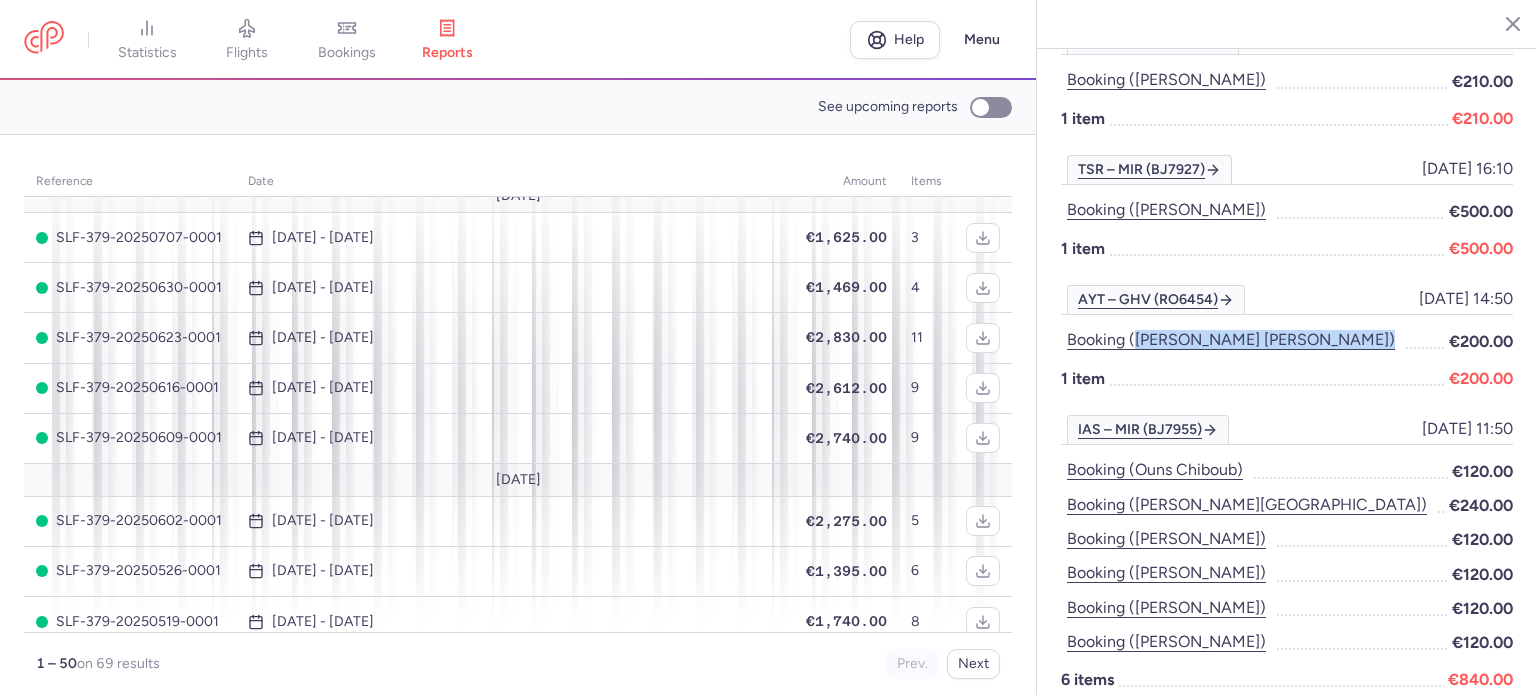 scroll, scrollTop: 1000, scrollLeft: 0, axis: vertical 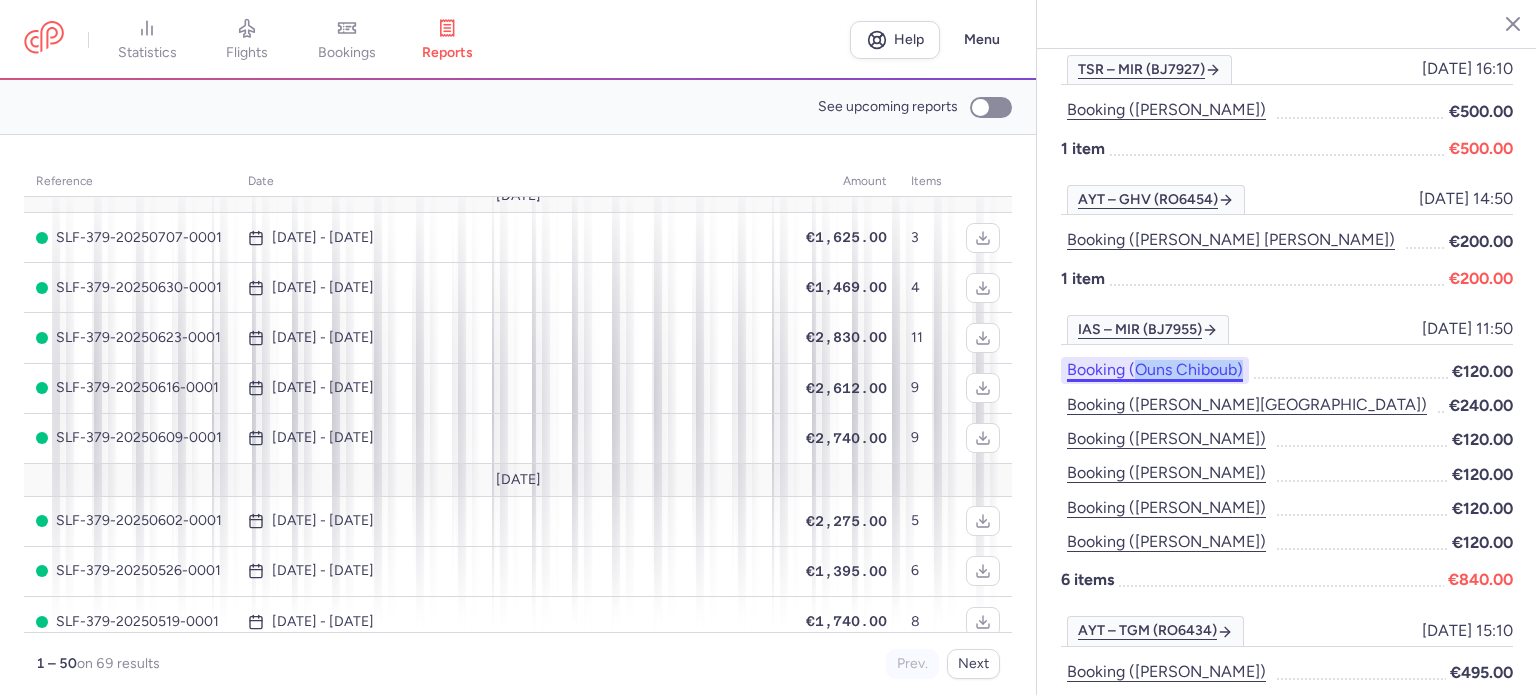 drag, startPoint x: 1261, startPoint y: 331, endPoint x: 1133, endPoint y: 334, distance: 128.03516 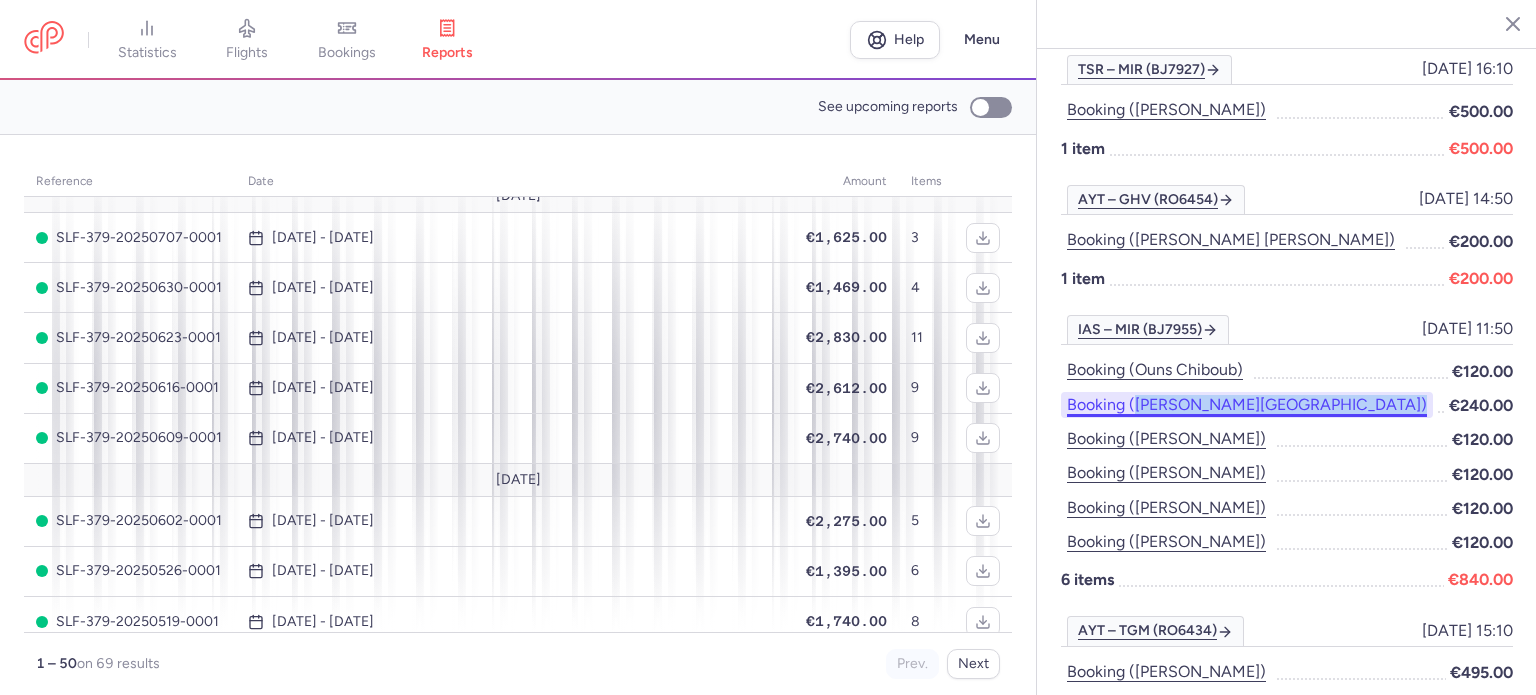 drag, startPoint x: 1239, startPoint y: 360, endPoint x: 1133, endPoint y: 363, distance: 106.04244 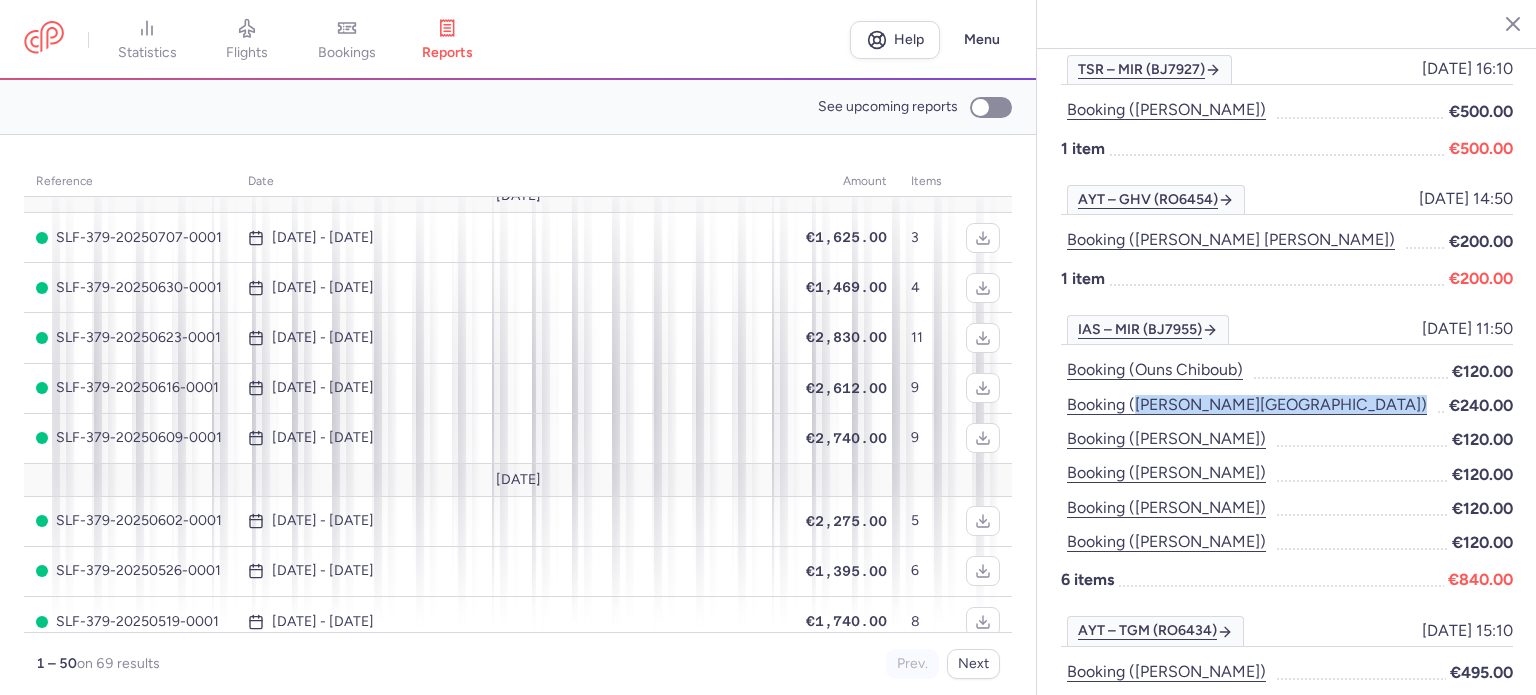scroll, scrollTop: 400, scrollLeft: 0, axis: vertical 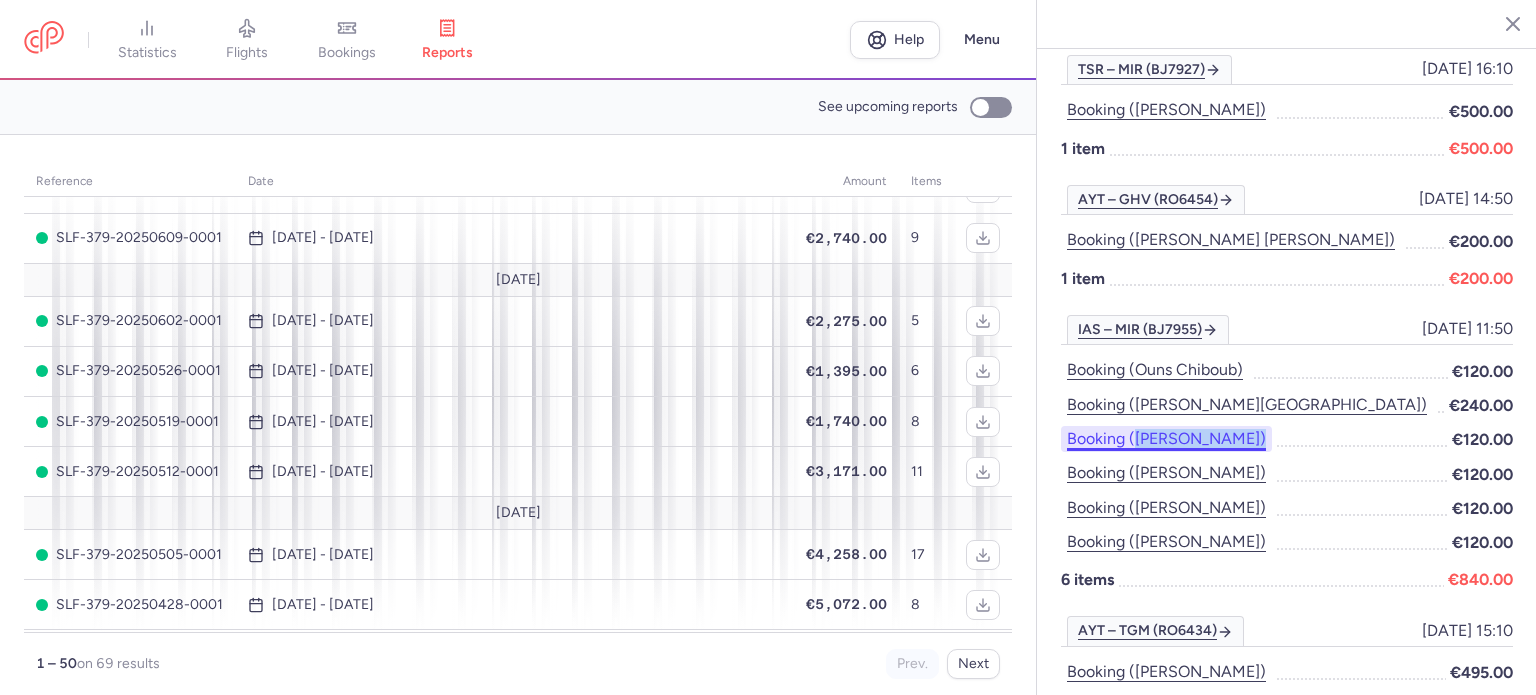 drag, startPoint x: 1275, startPoint y: 386, endPoint x: 1136, endPoint y: 396, distance: 139.35925 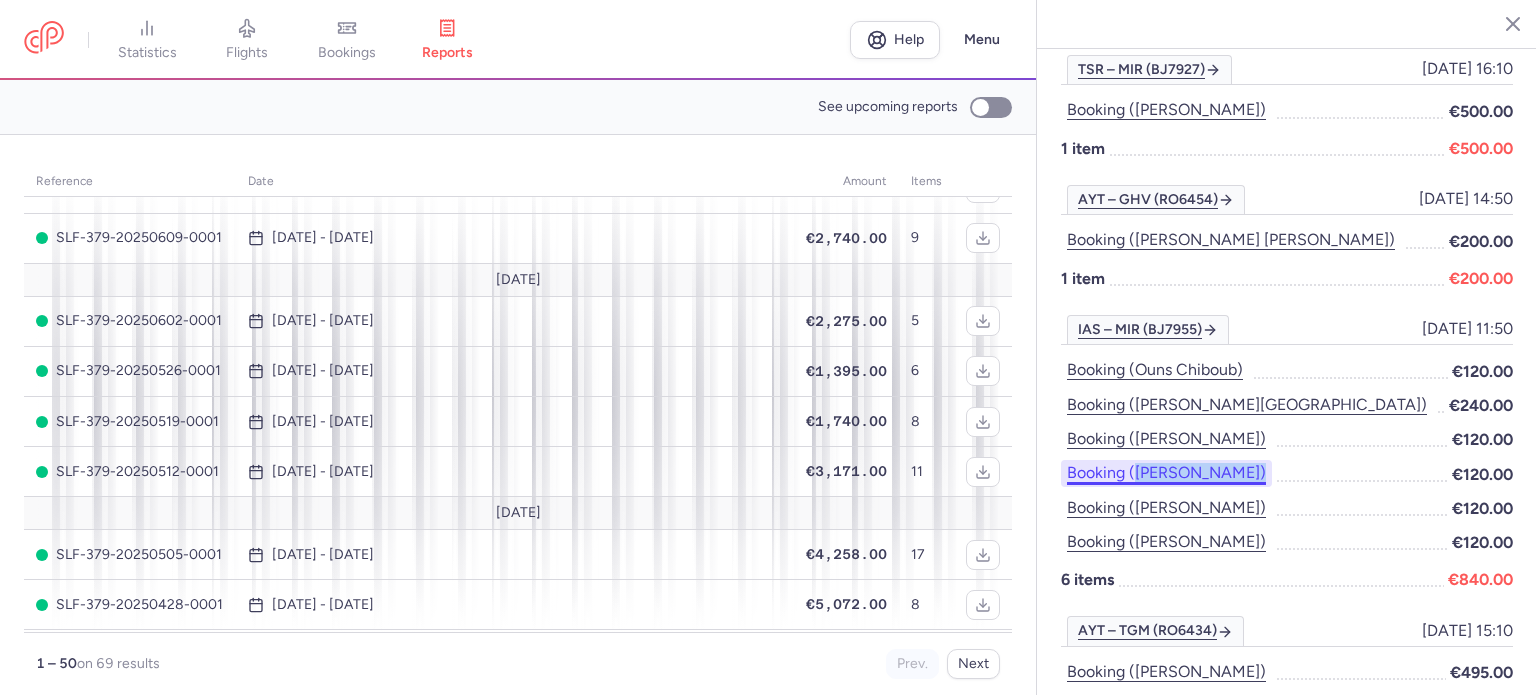 drag, startPoint x: 1342, startPoint y: 416, endPoint x: 1137, endPoint y: 432, distance: 205.62344 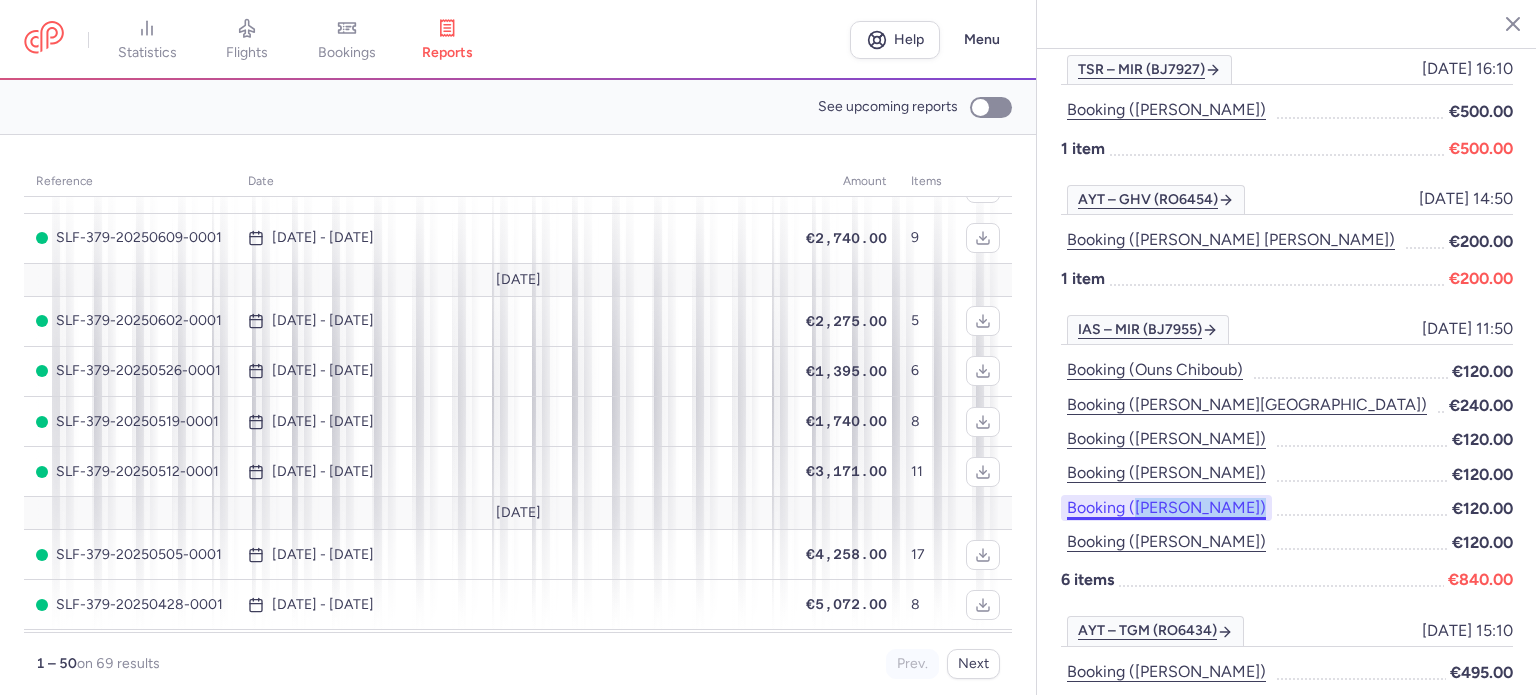 drag, startPoint x: 1272, startPoint y: 457, endPoint x: 1136, endPoint y: 462, distance: 136.09187 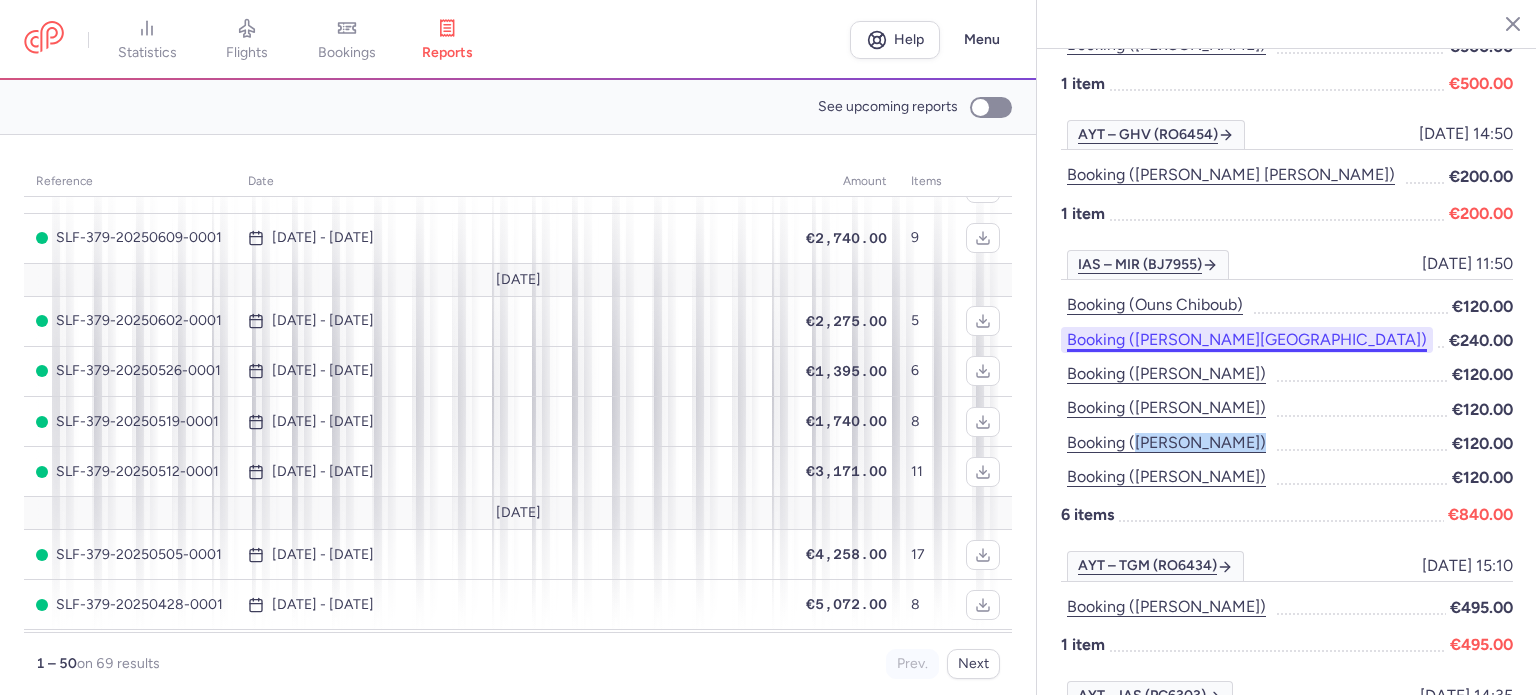 scroll, scrollTop: 1100, scrollLeft: 0, axis: vertical 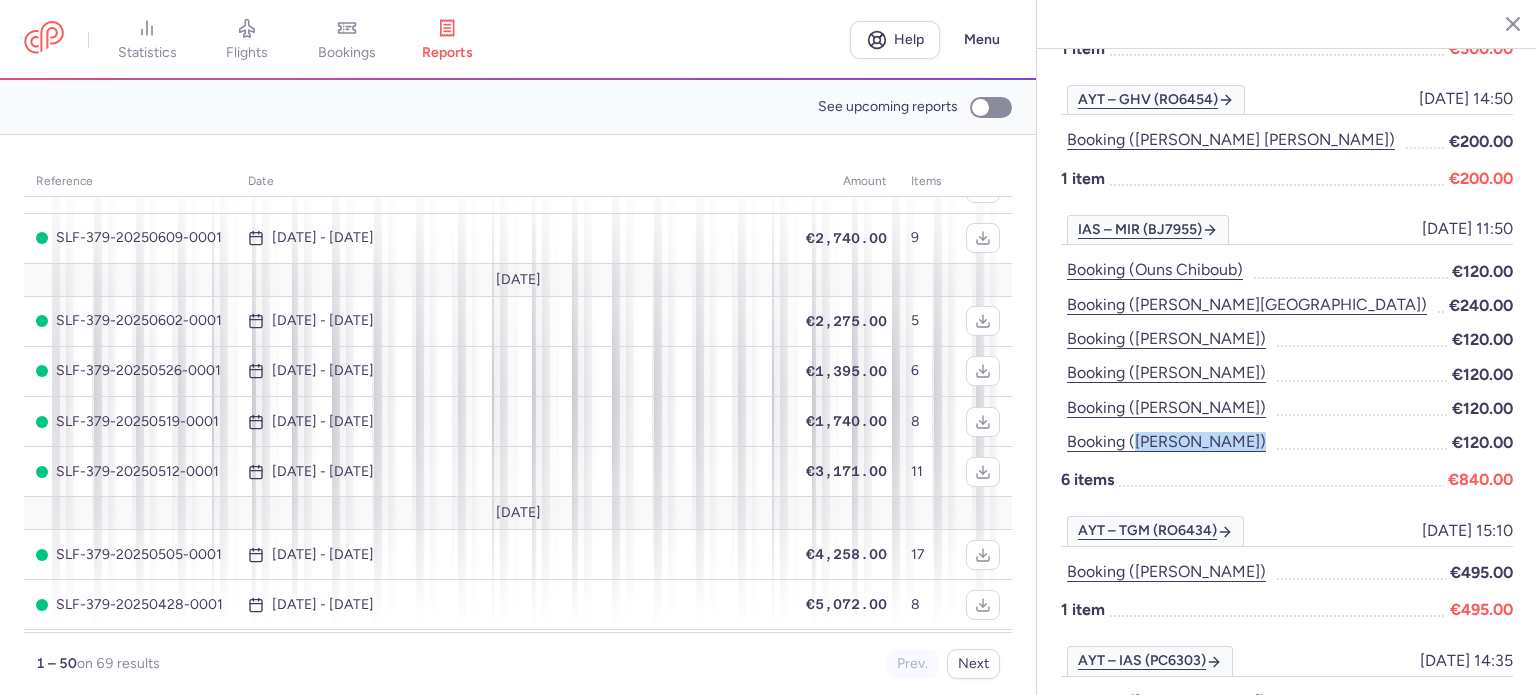 drag, startPoint x: 1284, startPoint y: 392, endPoint x: 1134, endPoint y: 407, distance: 150.74814 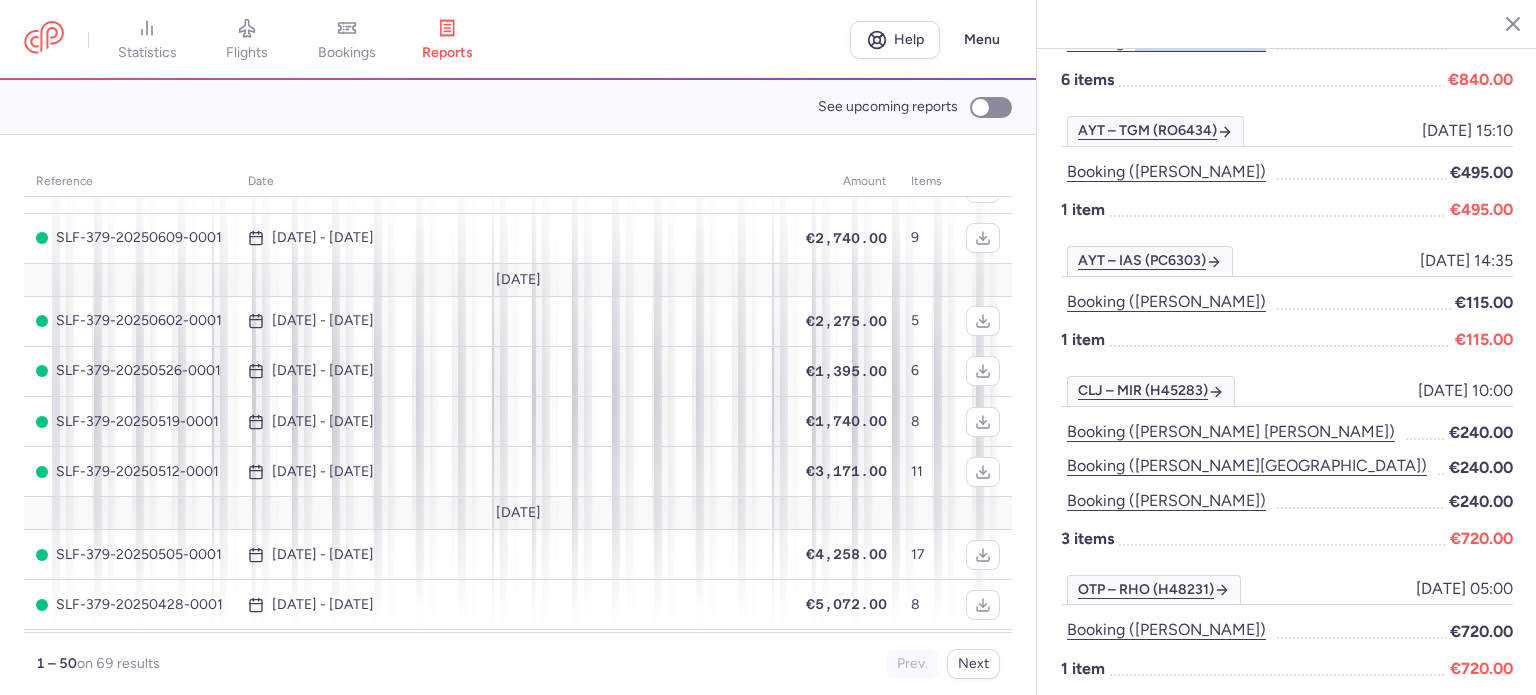 scroll, scrollTop: 1400, scrollLeft: 0, axis: vertical 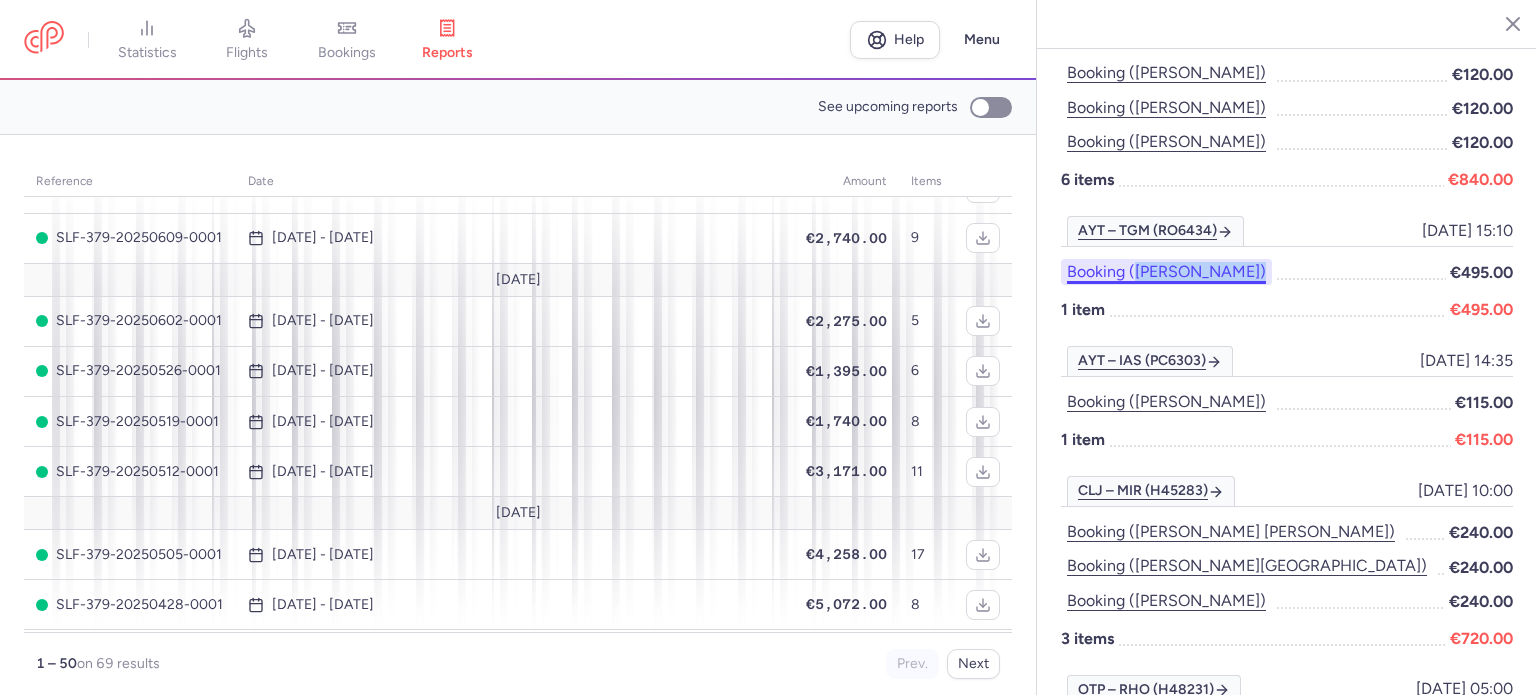 drag, startPoint x: 1296, startPoint y: 227, endPoint x: 1136, endPoint y: 233, distance: 160.11246 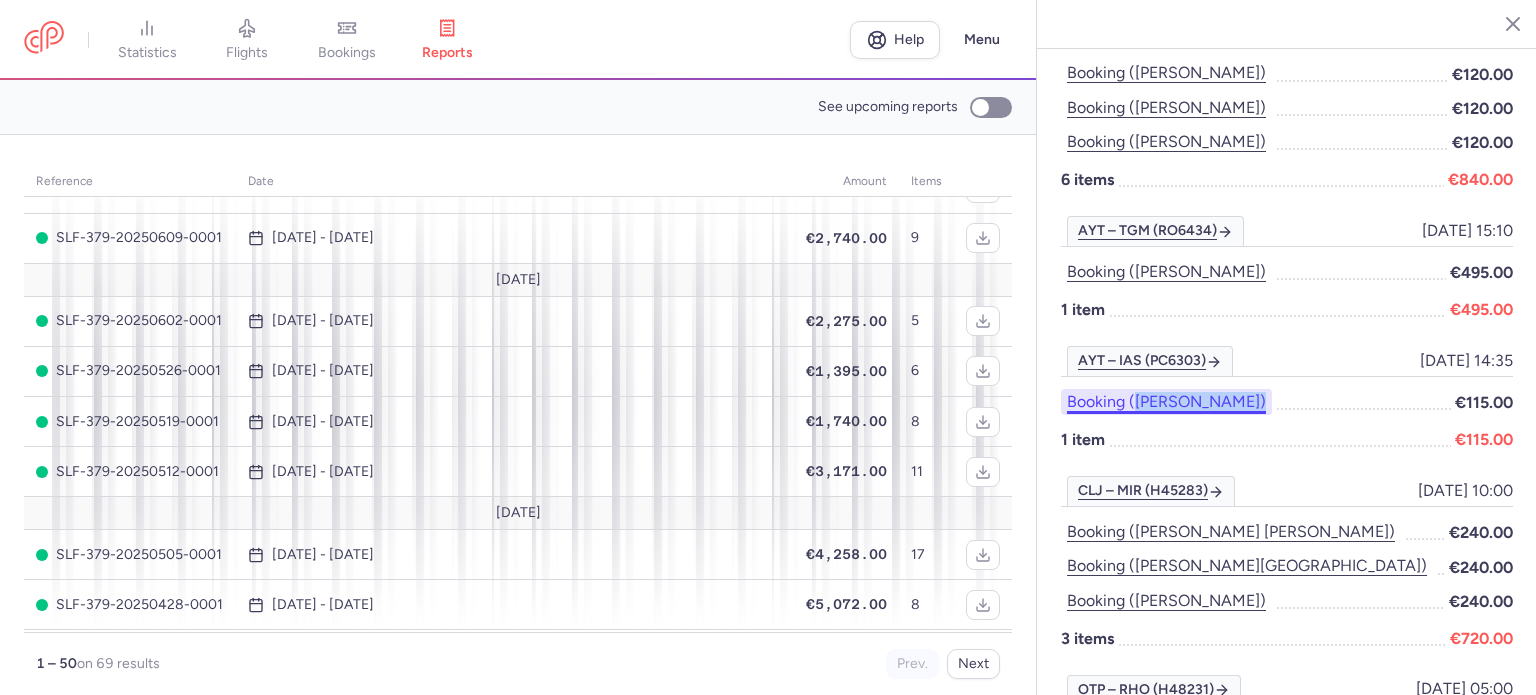 drag, startPoint x: 1320, startPoint y: 351, endPoint x: 1136, endPoint y: 355, distance: 184.04347 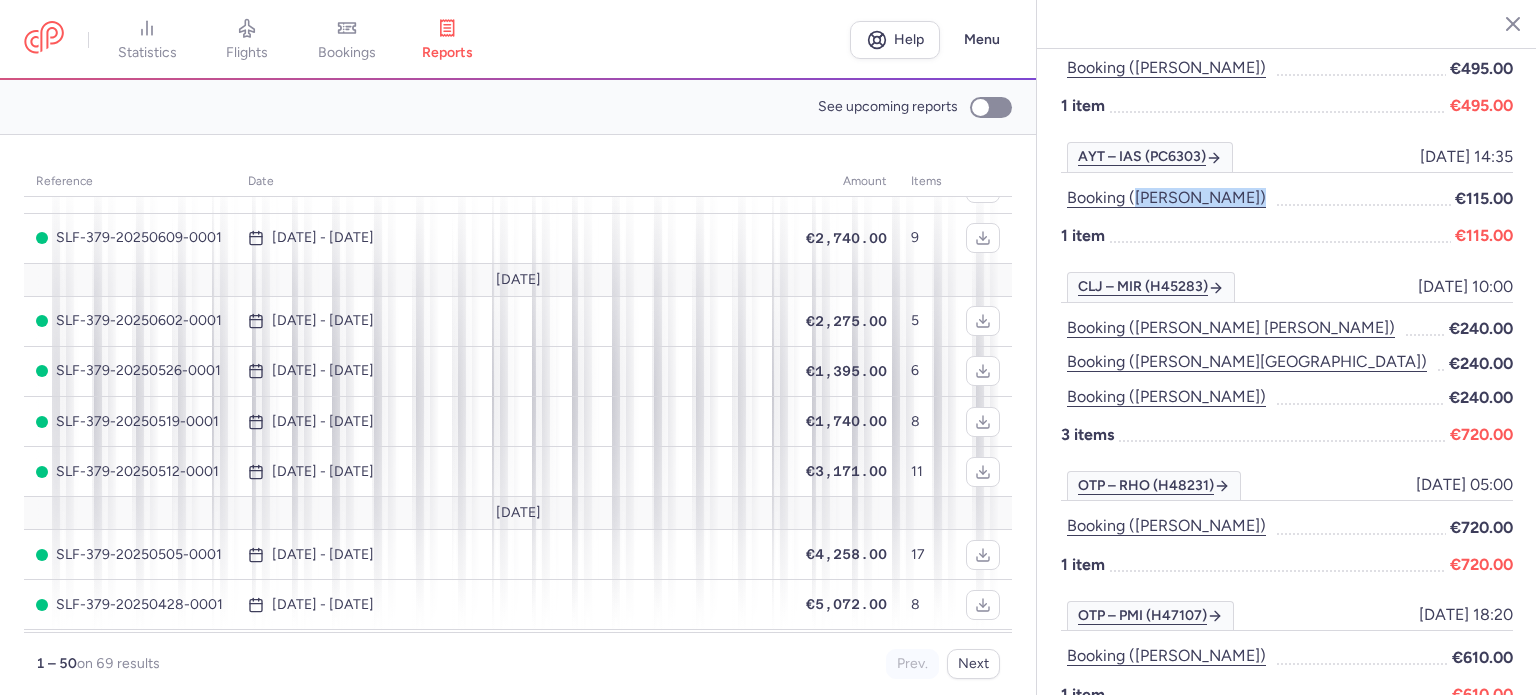 scroll, scrollTop: 1700, scrollLeft: 0, axis: vertical 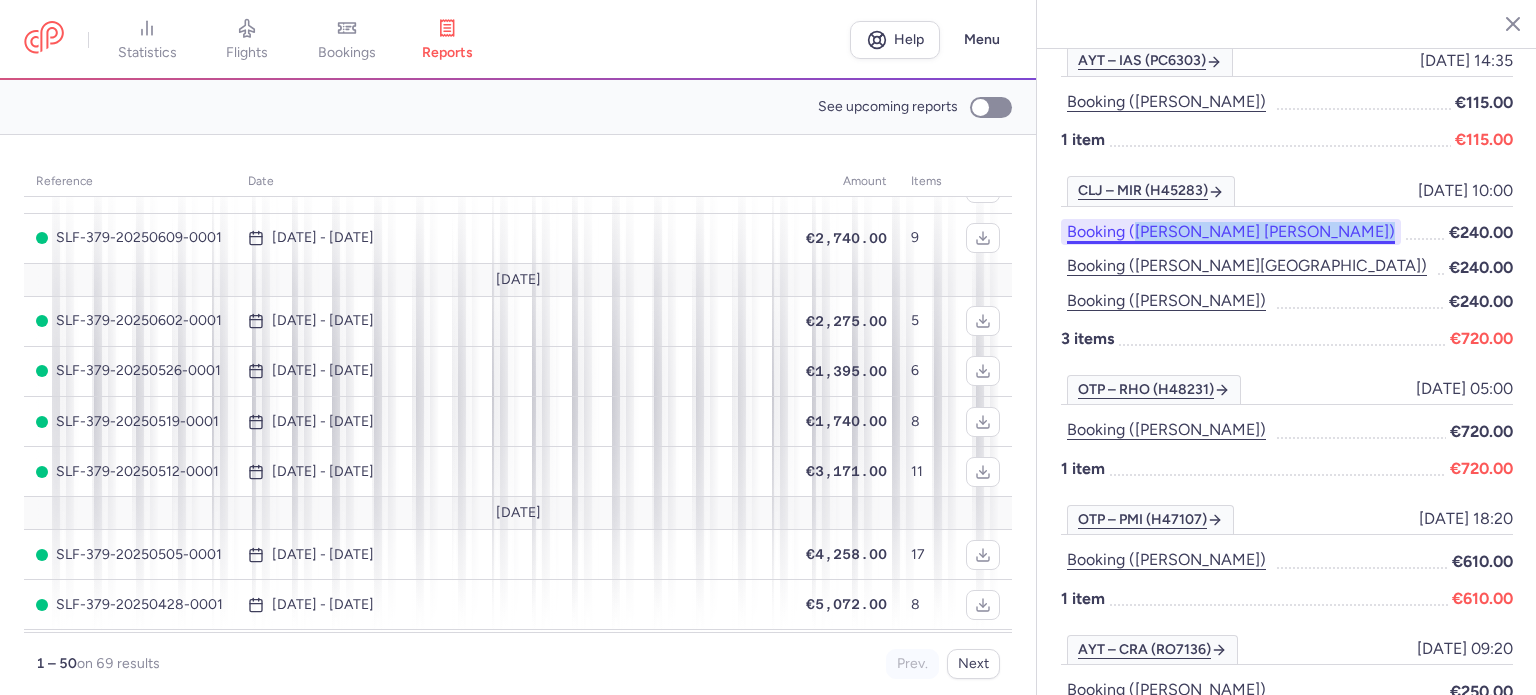 drag, startPoint x: 1376, startPoint y: 179, endPoint x: 1132, endPoint y: 194, distance: 244.46063 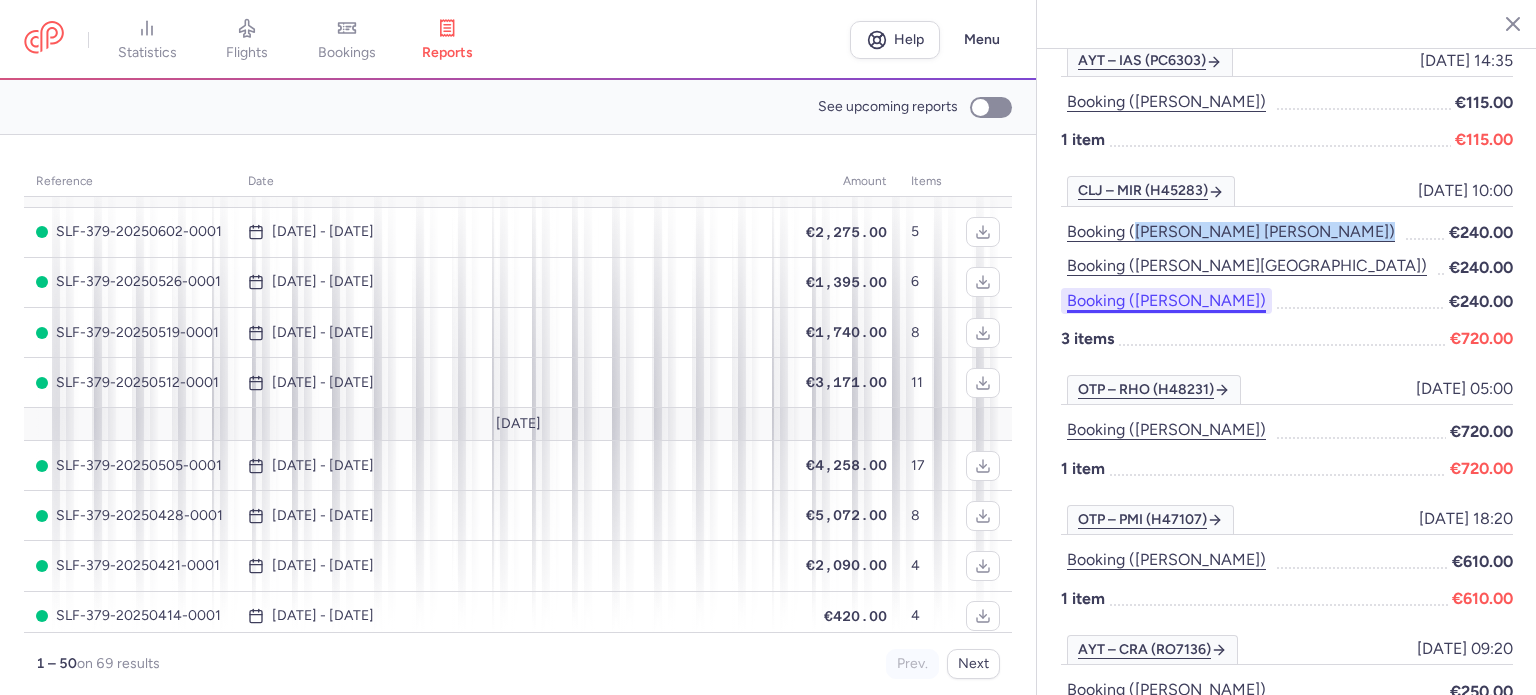 scroll, scrollTop: 600, scrollLeft: 0, axis: vertical 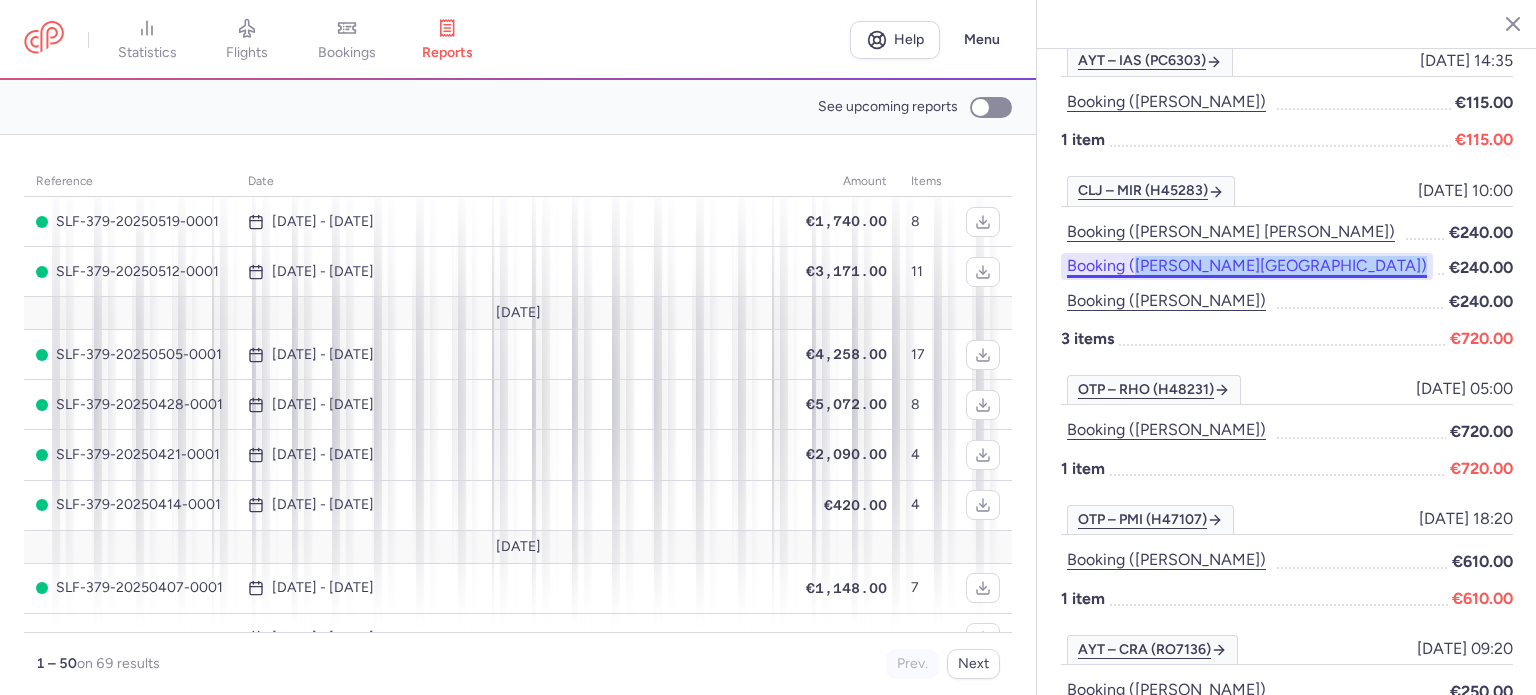drag, startPoint x: 1286, startPoint y: 223, endPoint x: 1135, endPoint y: 226, distance: 151.0298 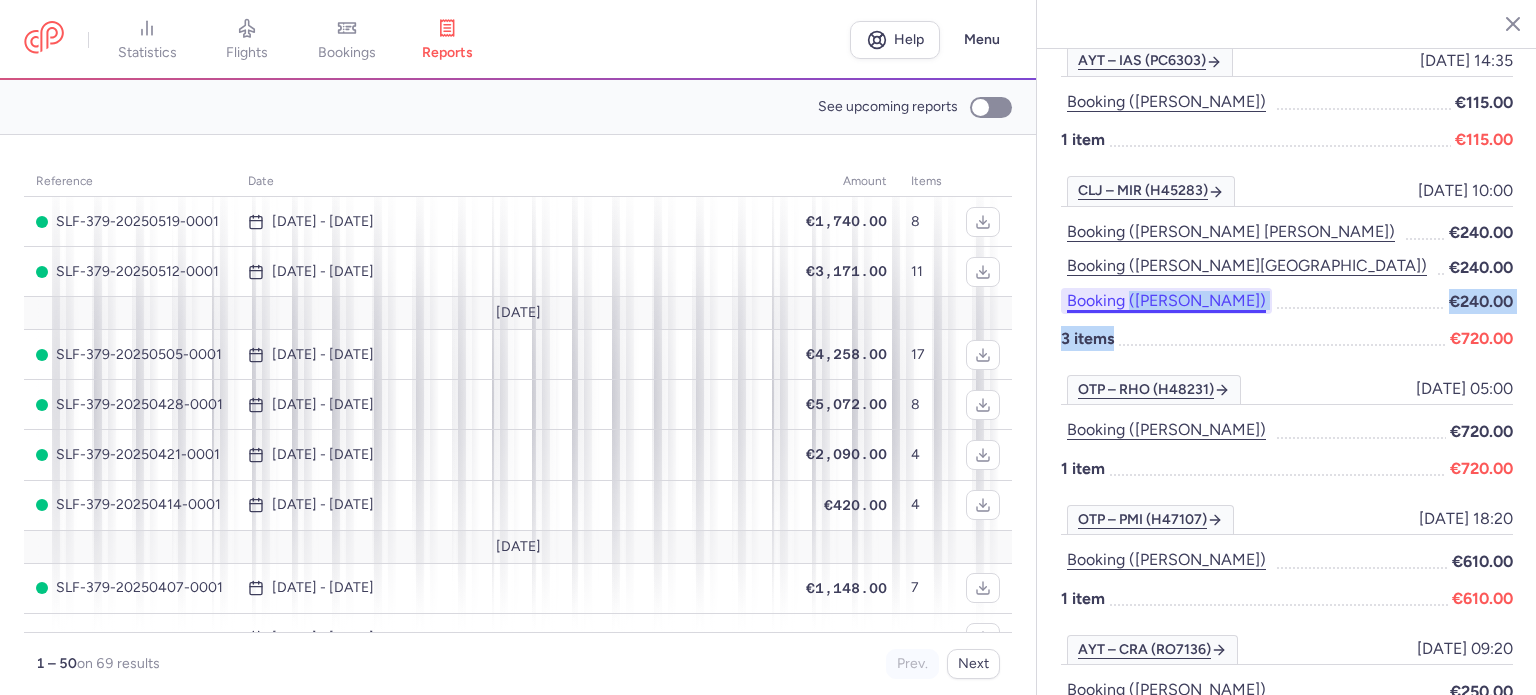 drag, startPoint x: 1252, startPoint y: 273, endPoint x: 1130, endPoint y: 264, distance: 122.33152 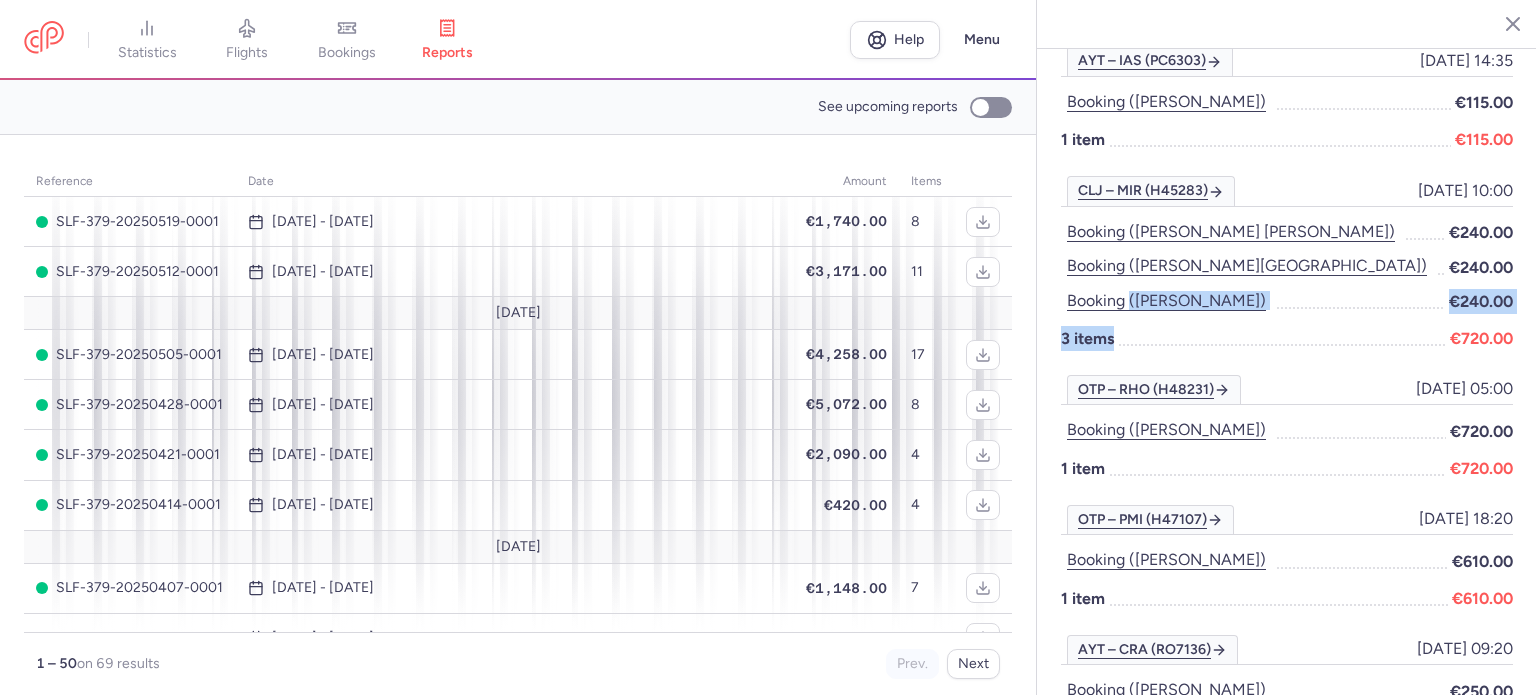 click at bounding box center [1360, 301] 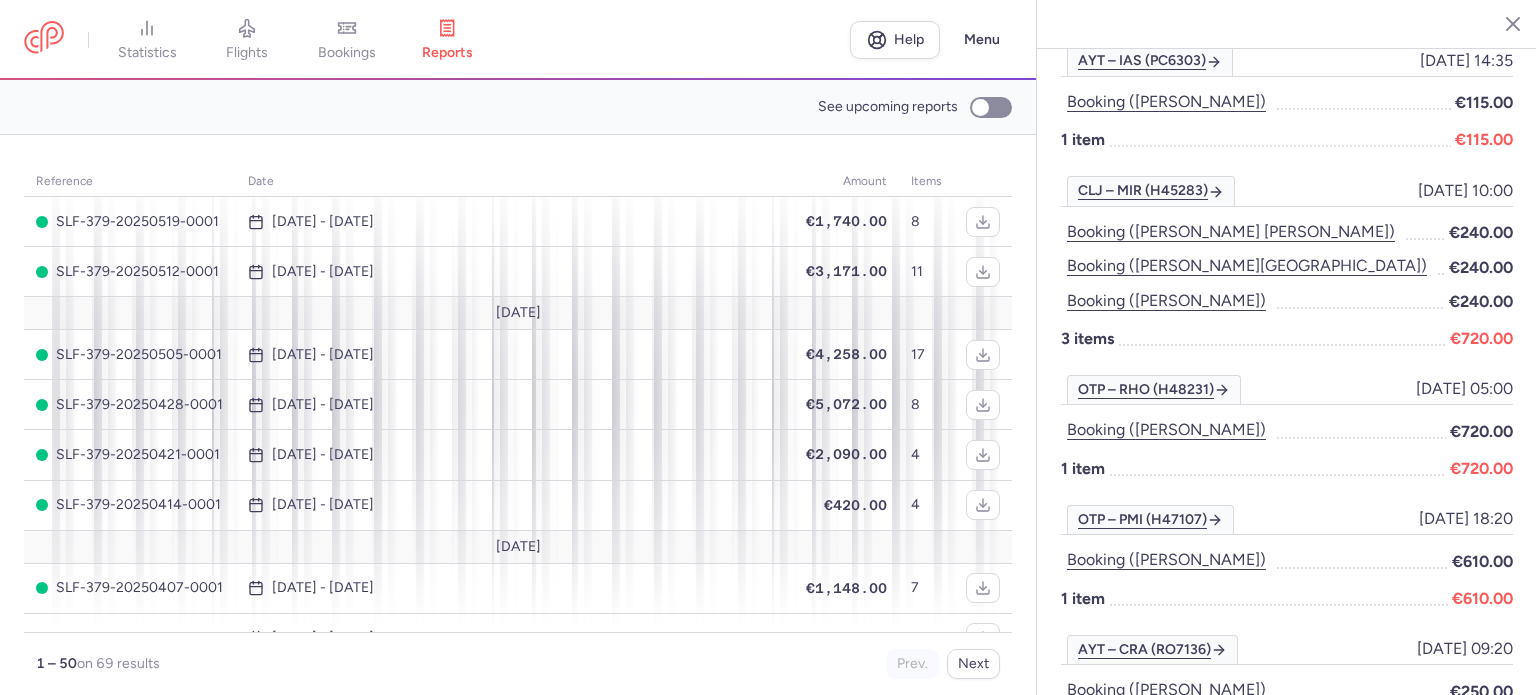 drag, startPoint x: 1203, startPoint y: 254, endPoint x: 1256, endPoint y: 250, distance: 53.15073 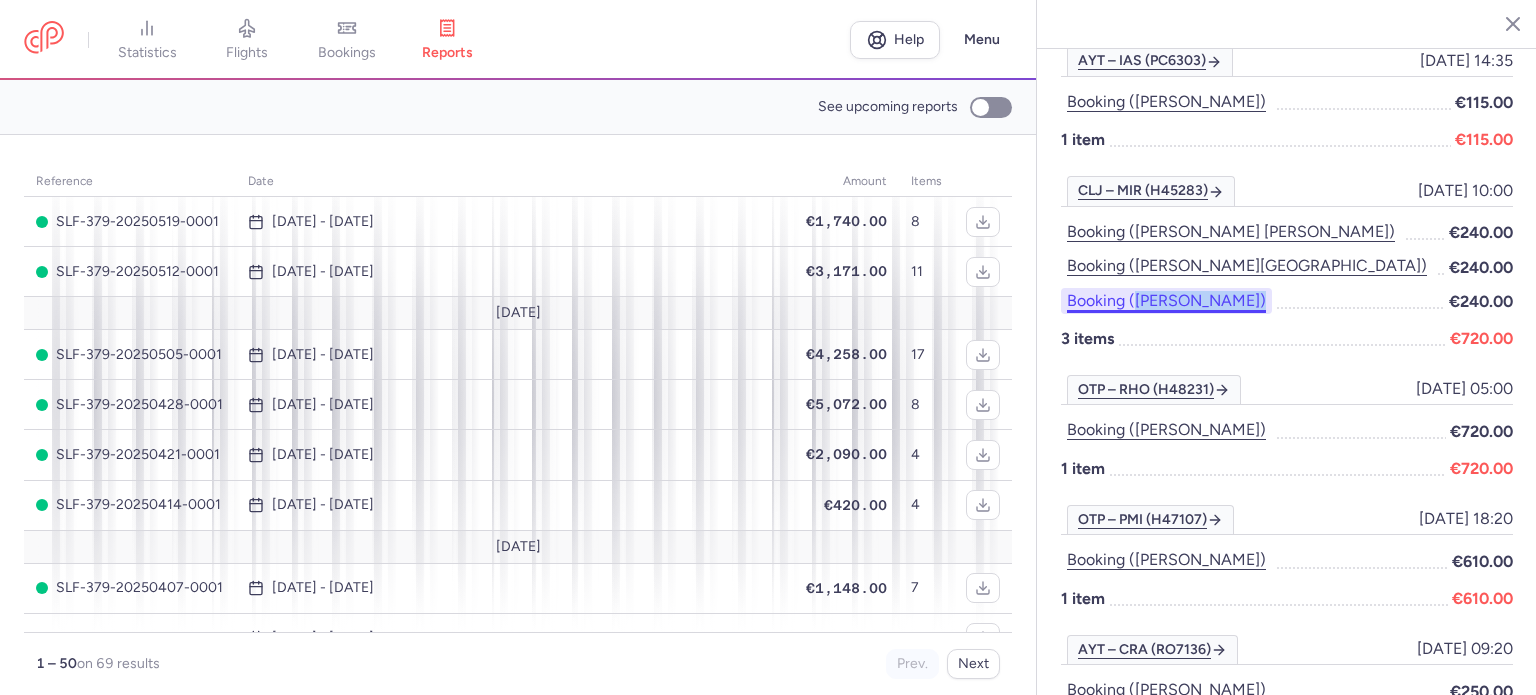 drag, startPoint x: 1225, startPoint y: 251, endPoint x: 1136, endPoint y: 257, distance: 89.20202 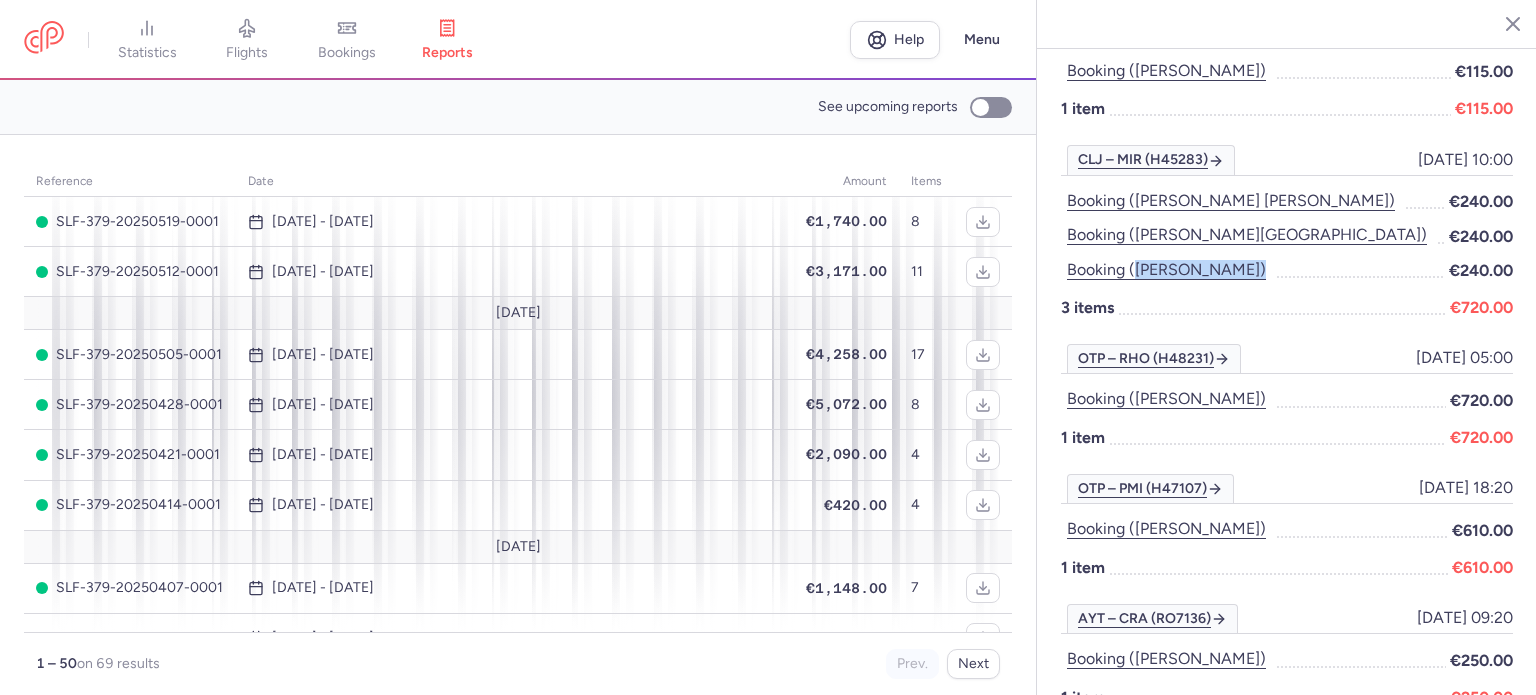 scroll, scrollTop: 1748, scrollLeft: 0, axis: vertical 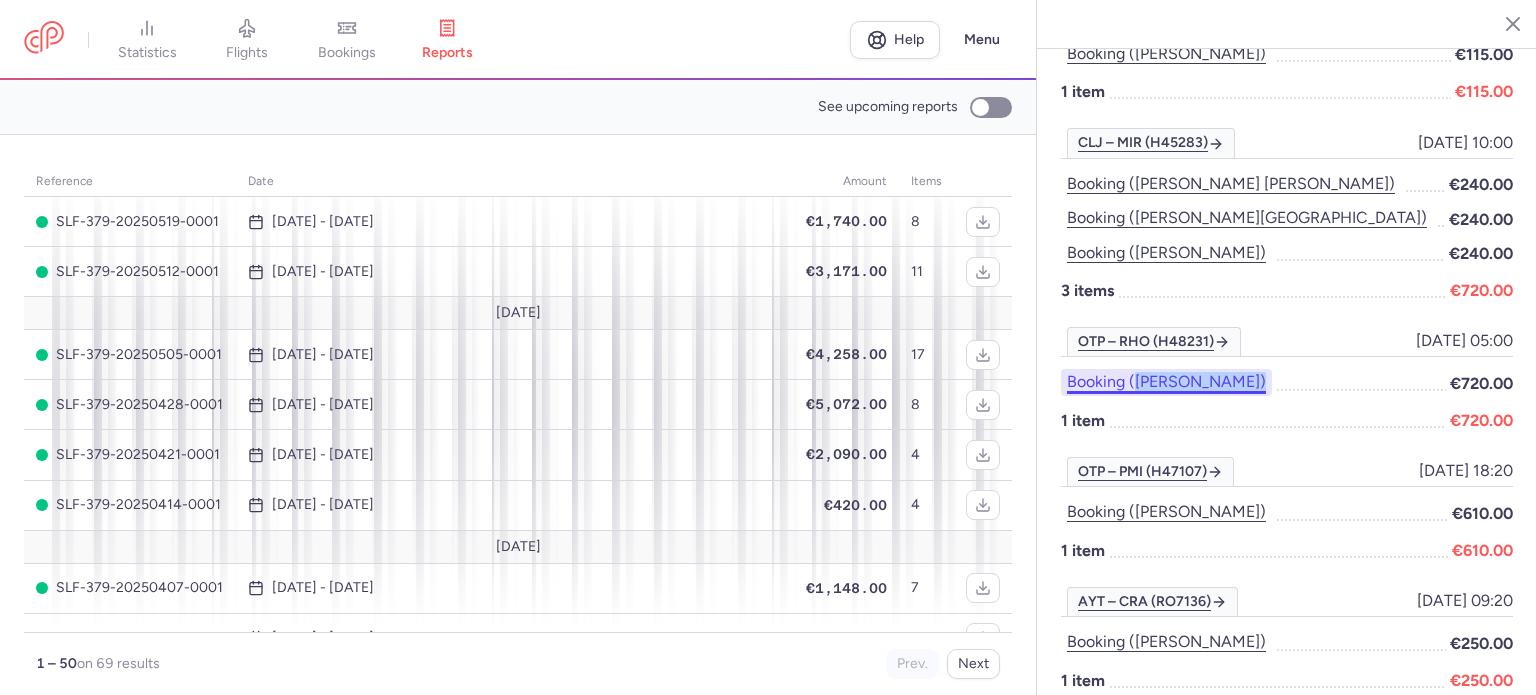 drag, startPoint x: 1247, startPoint y: 335, endPoint x: 1136, endPoint y: 347, distance: 111.64677 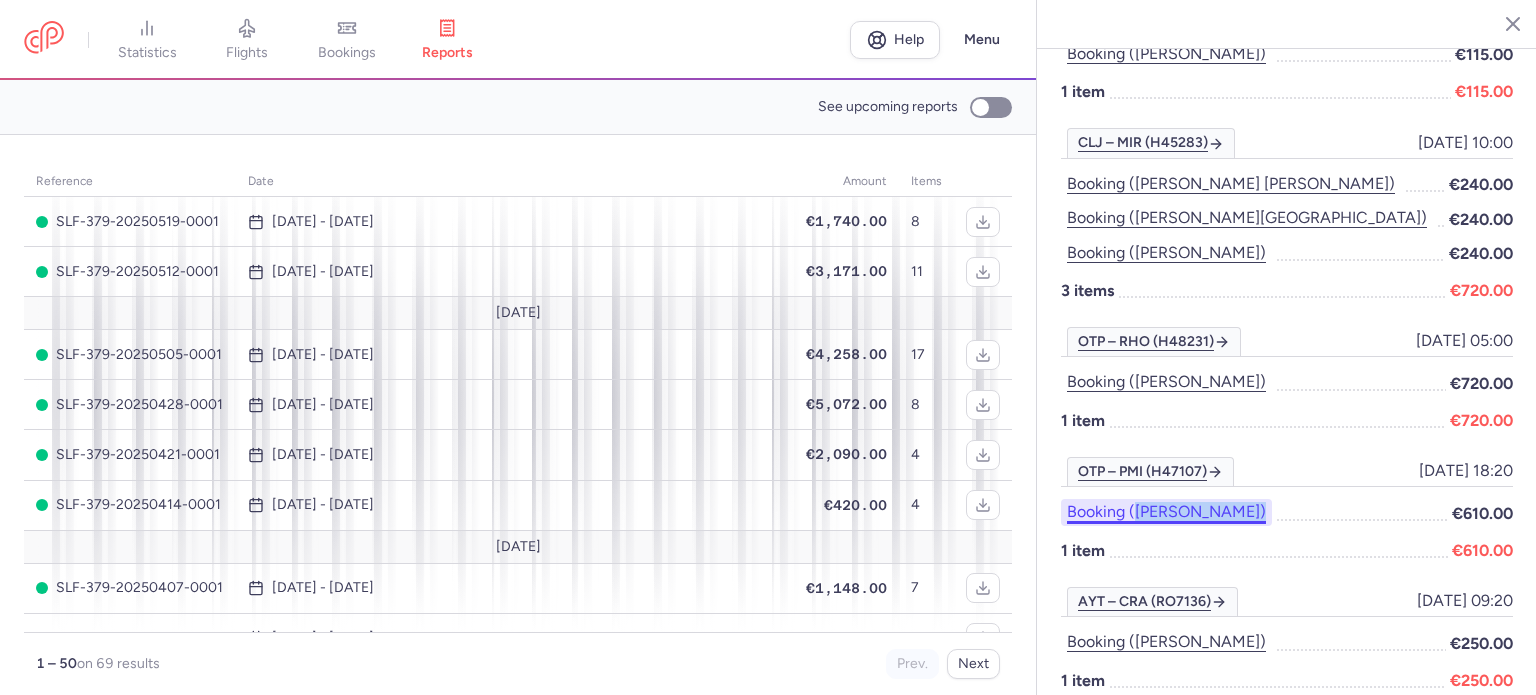 drag, startPoint x: 1271, startPoint y: 472, endPoint x: 1138, endPoint y: 470, distance: 133.01503 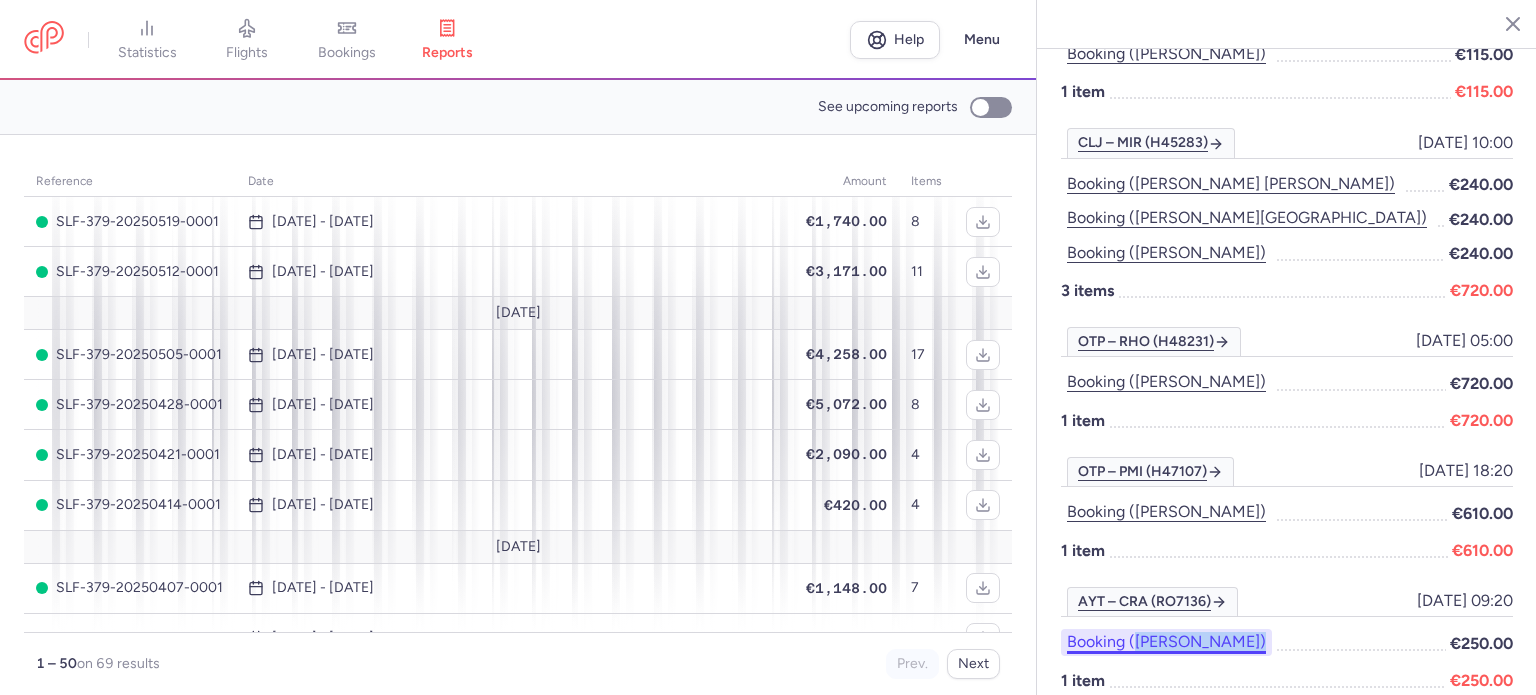 drag, startPoint x: 1352, startPoint y: 590, endPoint x: 1136, endPoint y: 603, distance: 216.39085 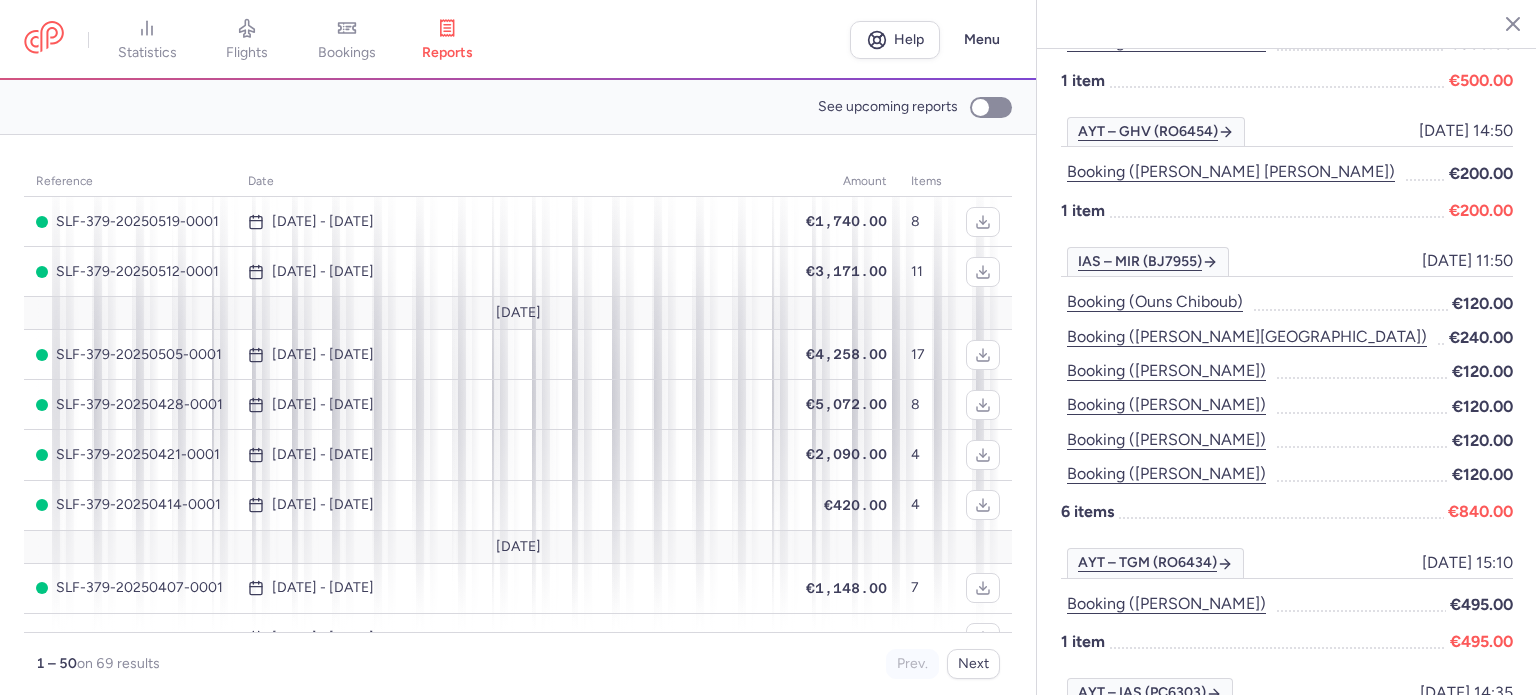 scroll, scrollTop: 1100, scrollLeft: 0, axis: vertical 